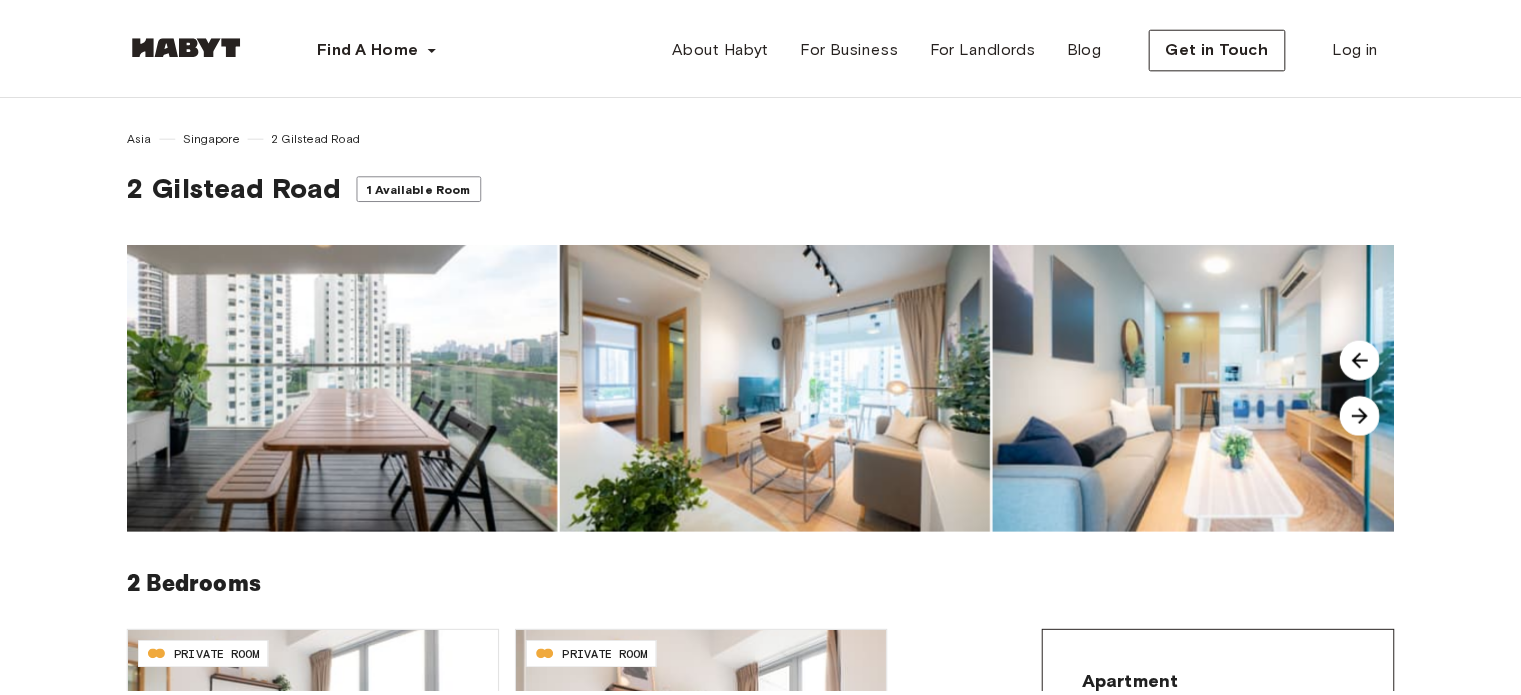 scroll, scrollTop: 0, scrollLeft: 0, axis: both 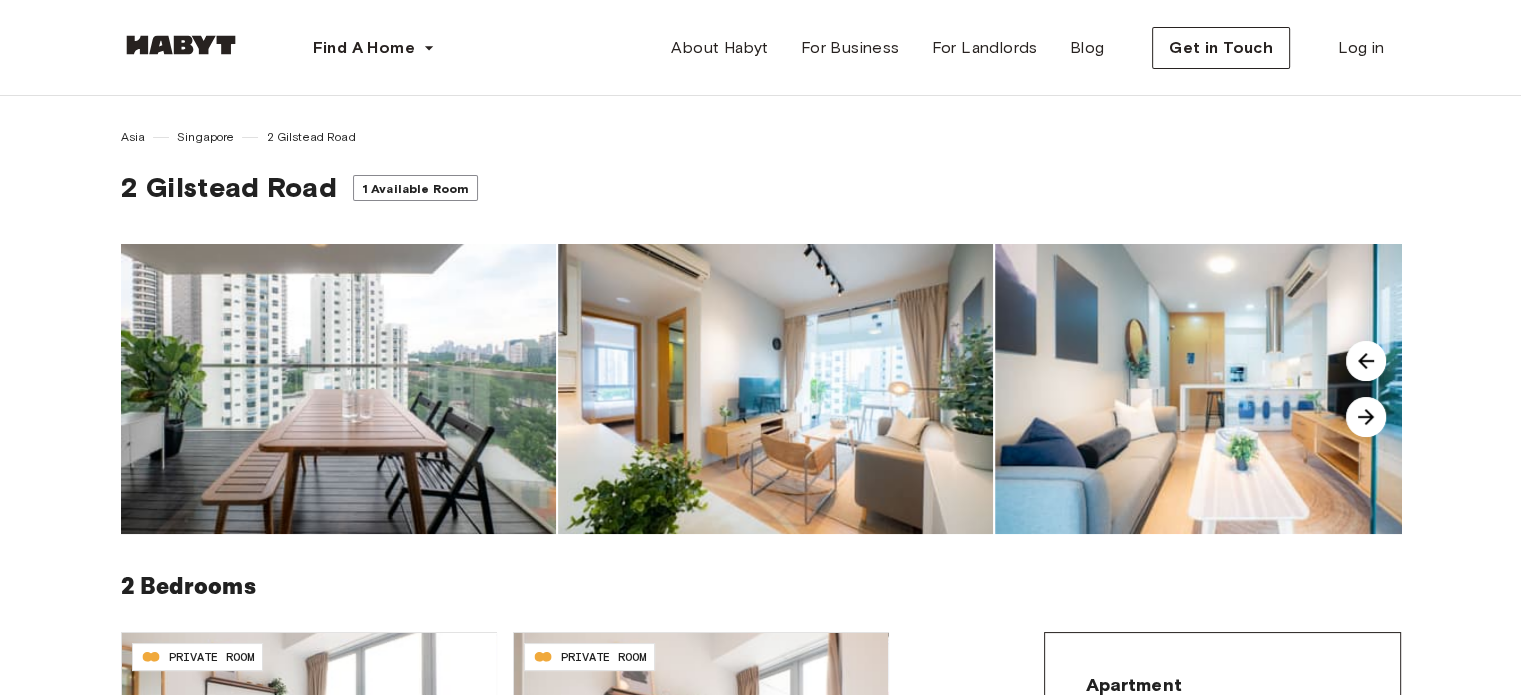 click on "[NUMBER] [STREET] 1 Available Room" at bounding box center [761, 191] 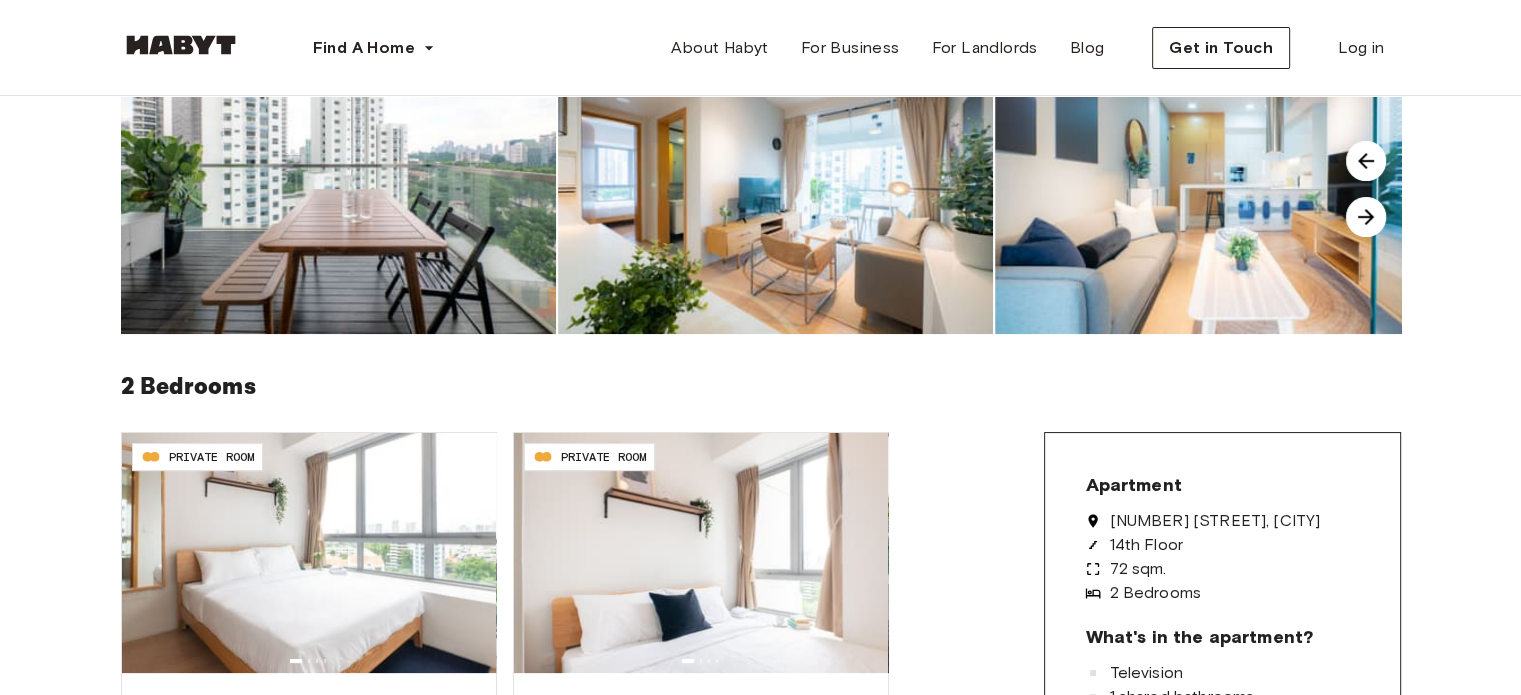 scroll, scrollTop: 400, scrollLeft: 0, axis: vertical 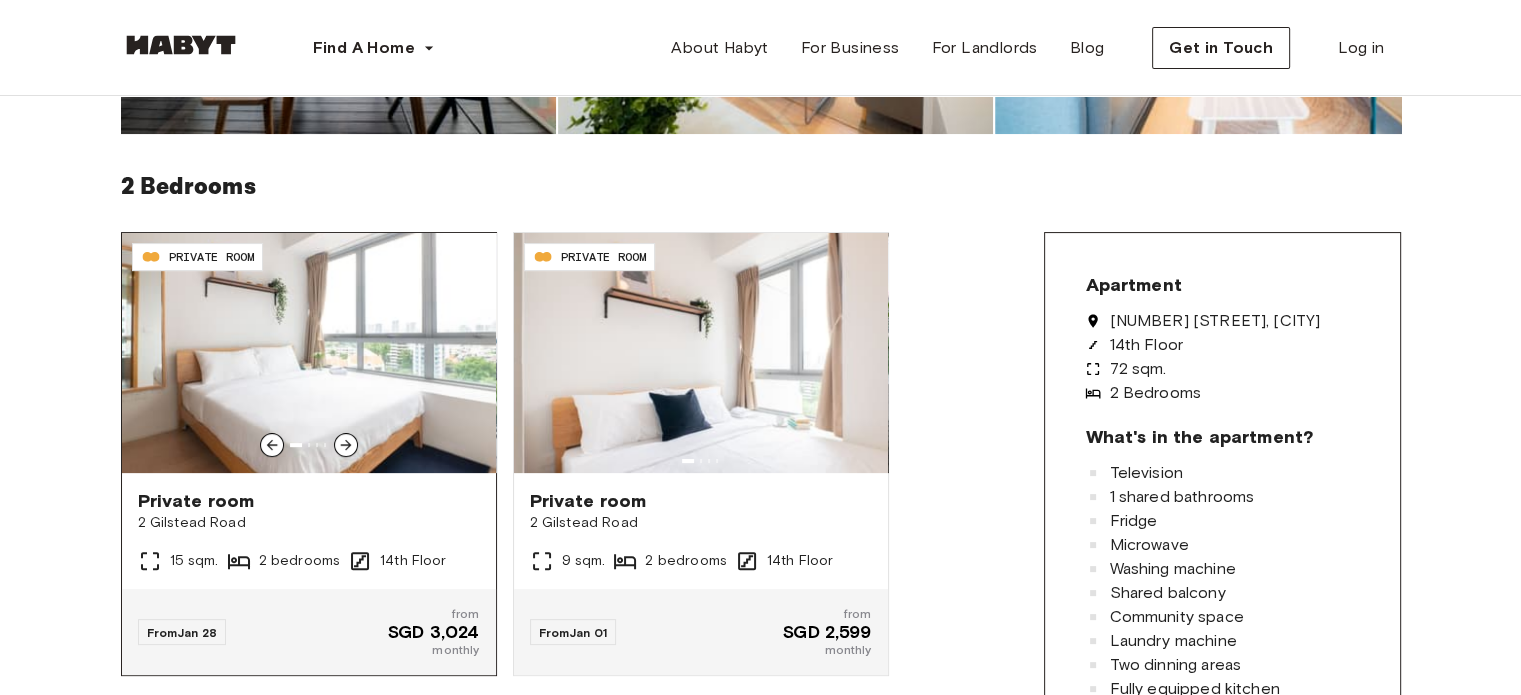 click at bounding box center (309, 353) 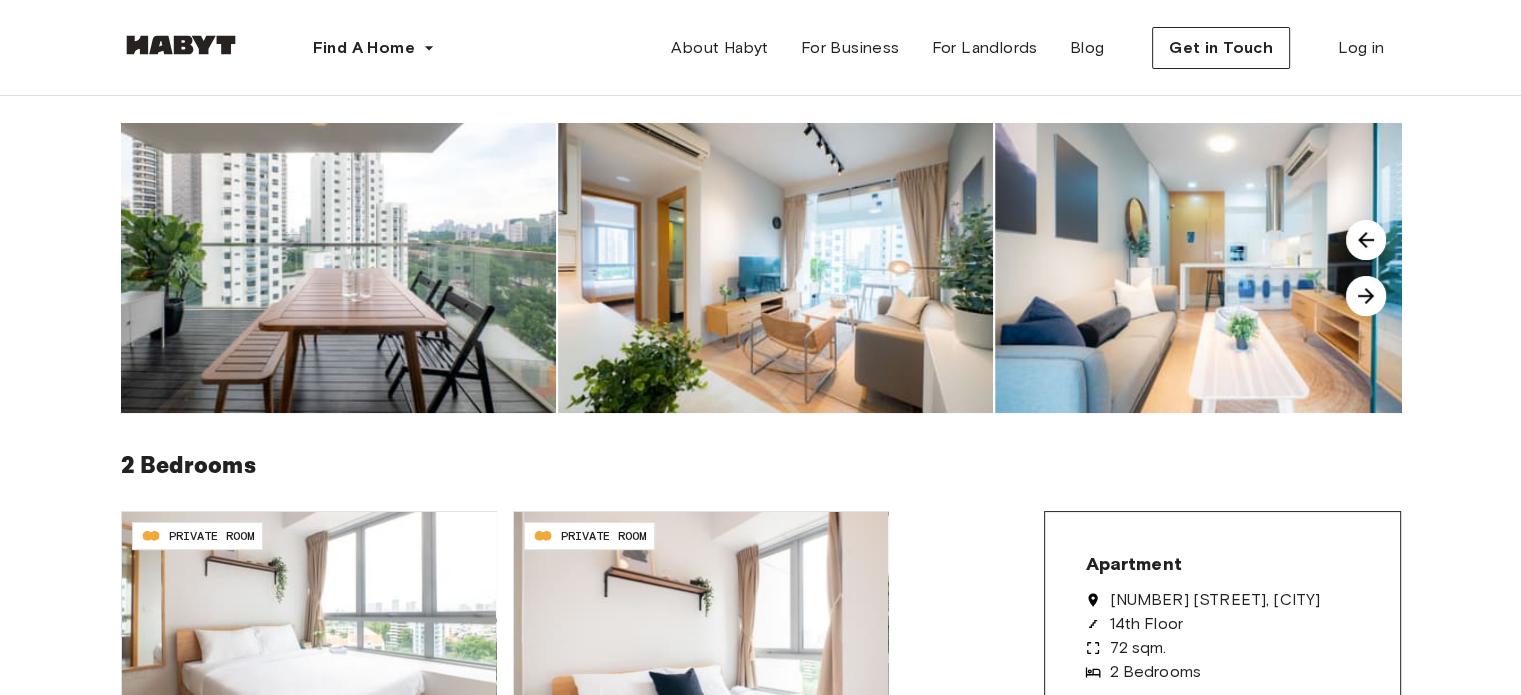 scroll, scrollTop: 100, scrollLeft: 0, axis: vertical 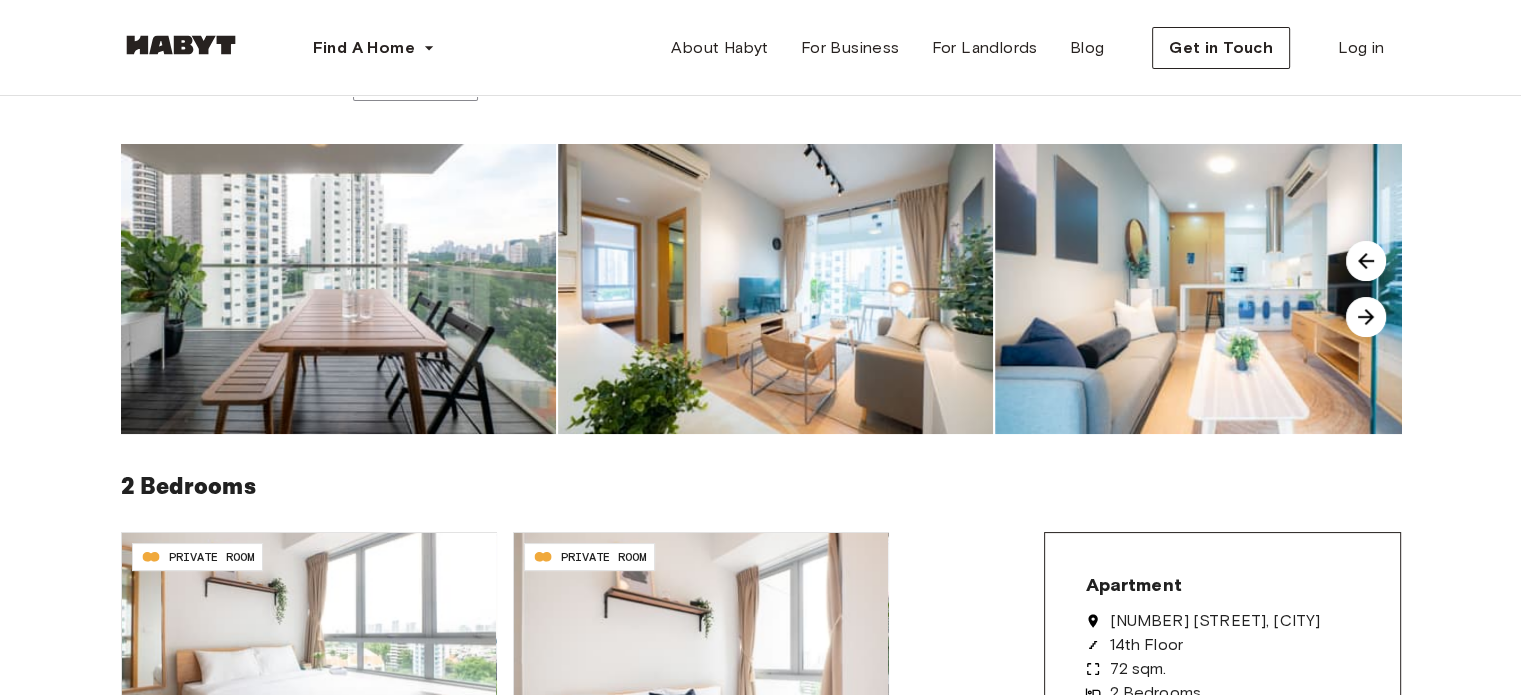 click at bounding box center (1366, 317) 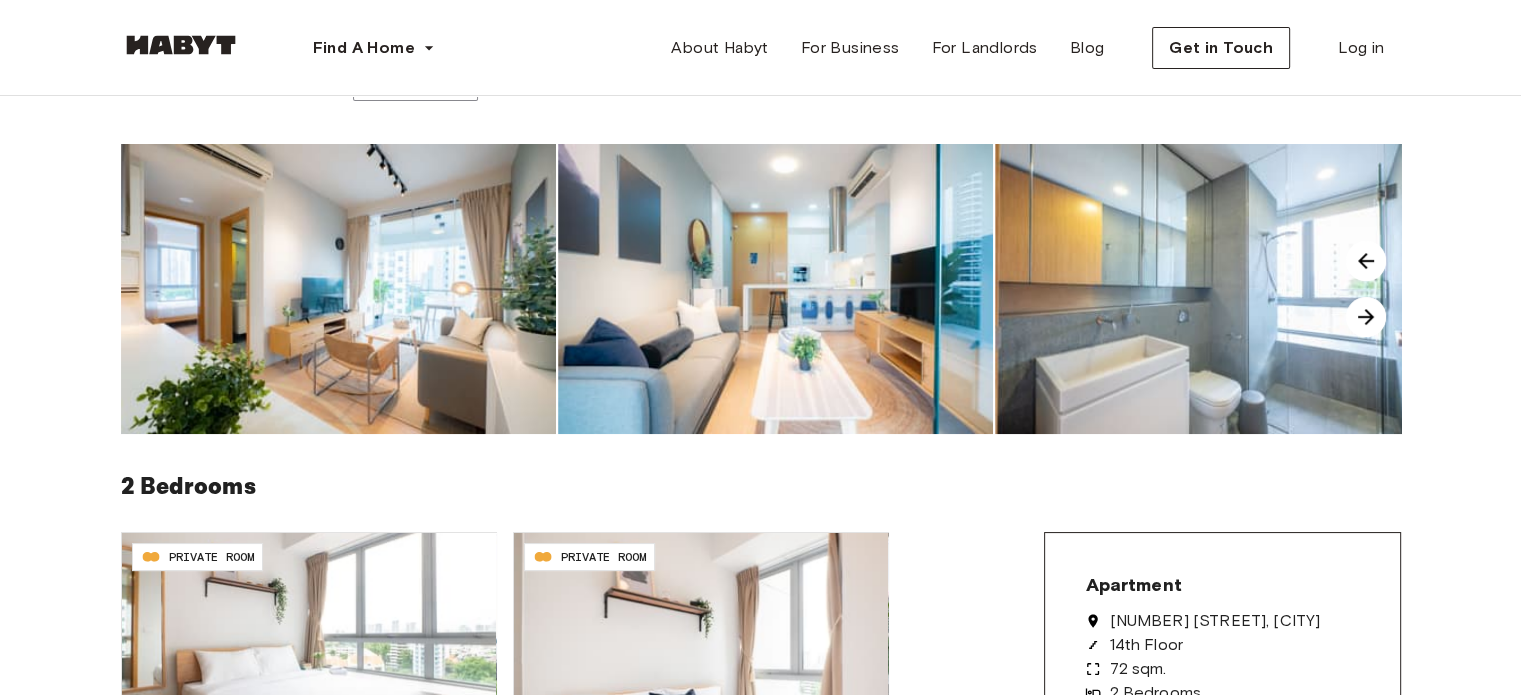 click at bounding box center (1366, 317) 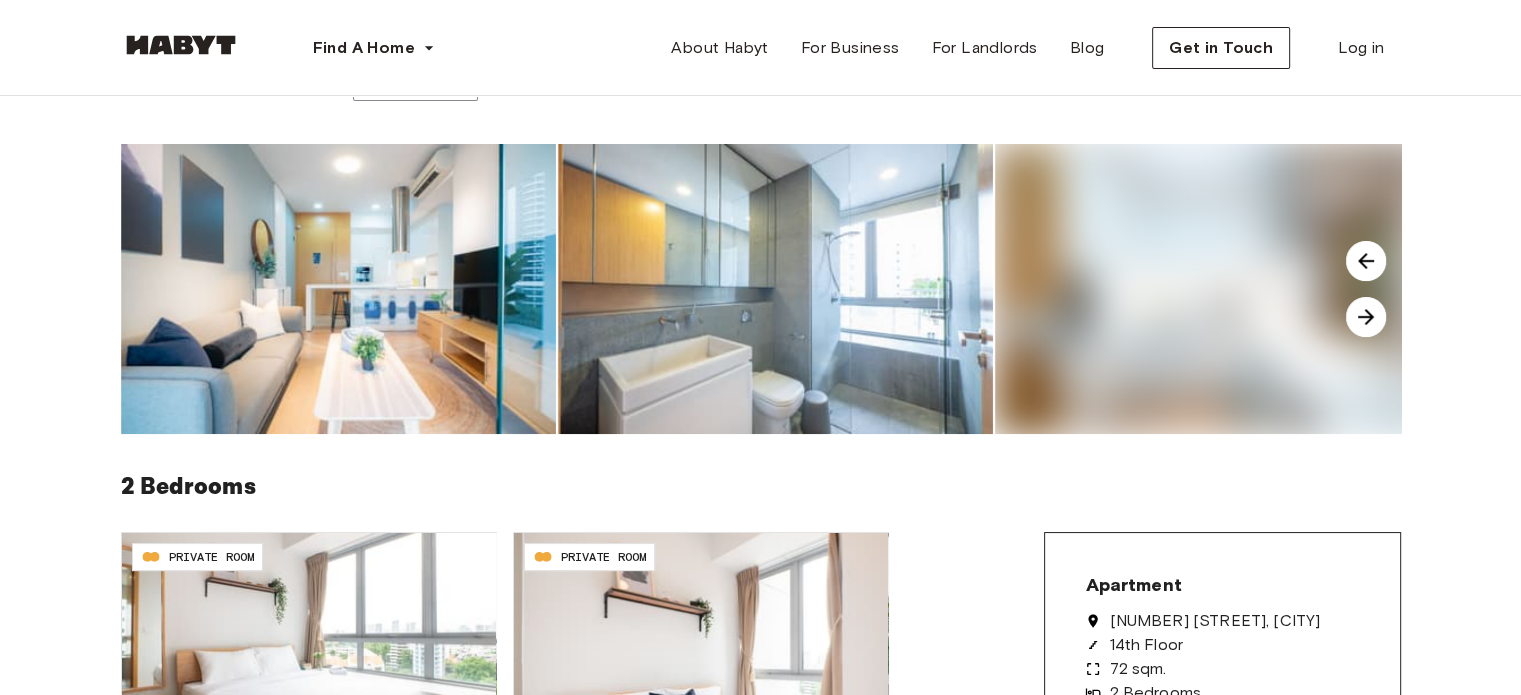 click at bounding box center (1366, 317) 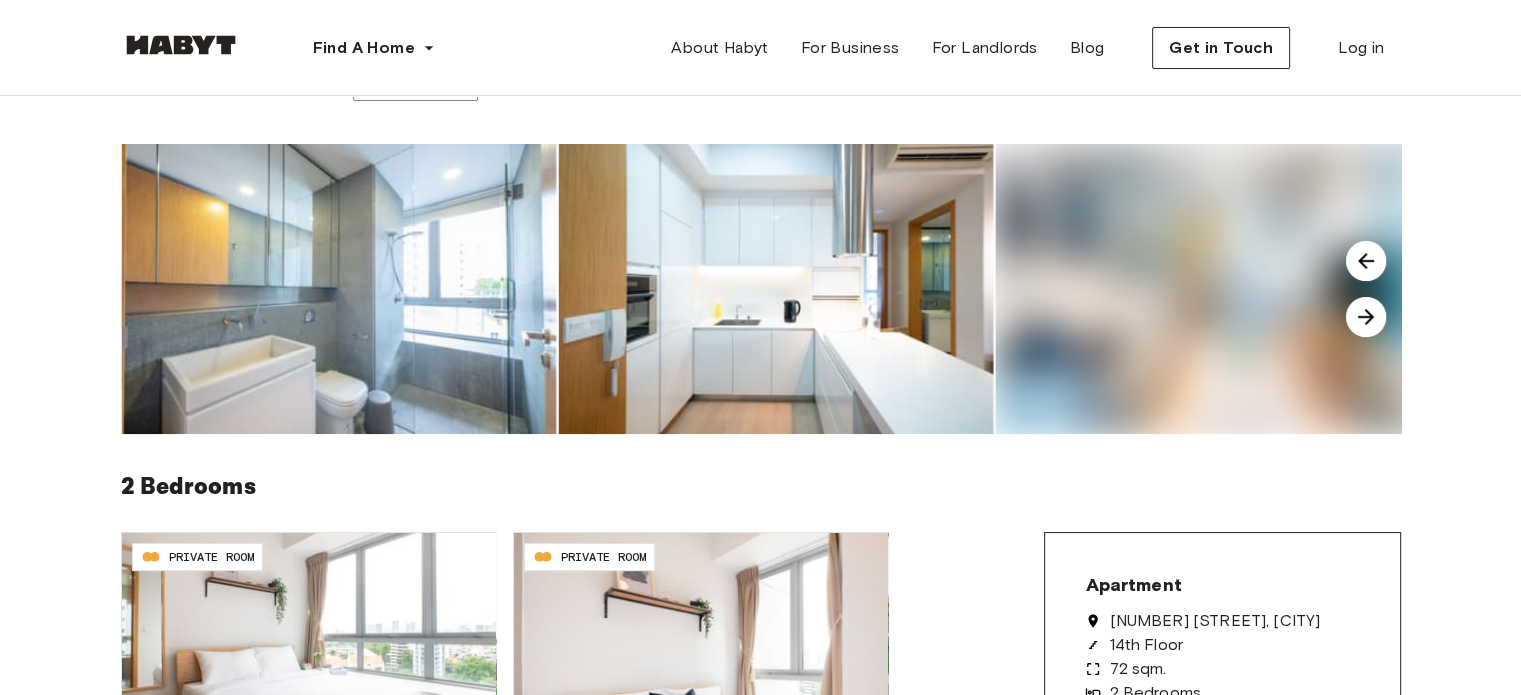 click at bounding box center [1366, 317] 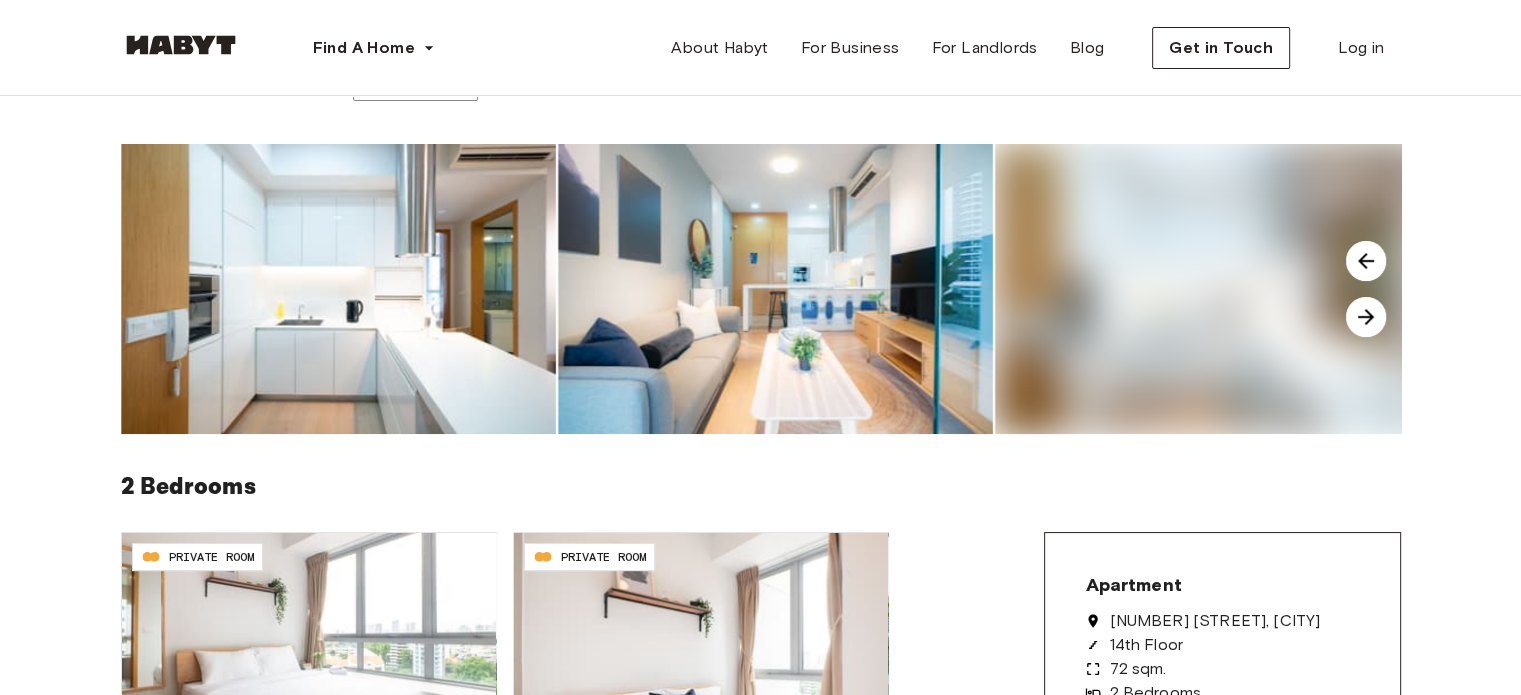 click at bounding box center [1366, 317] 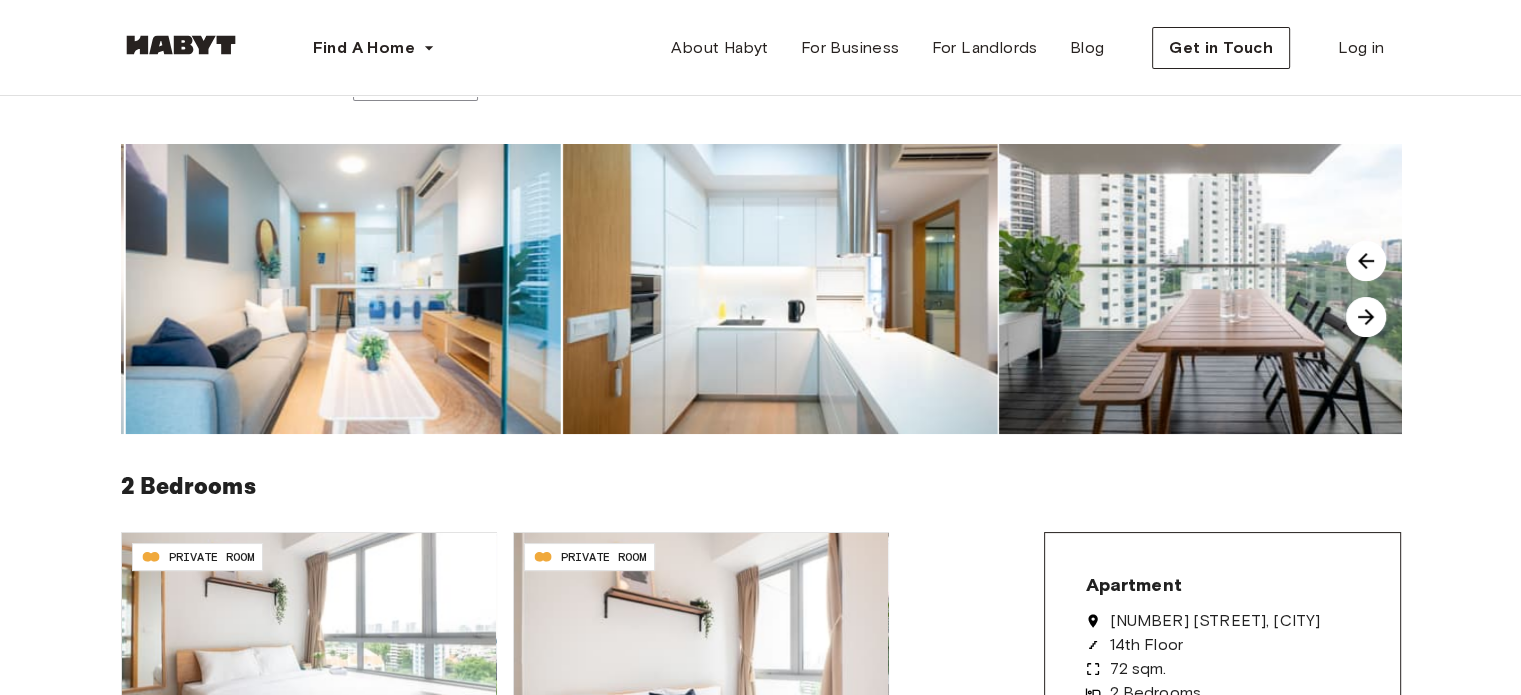 click at bounding box center [1366, 317] 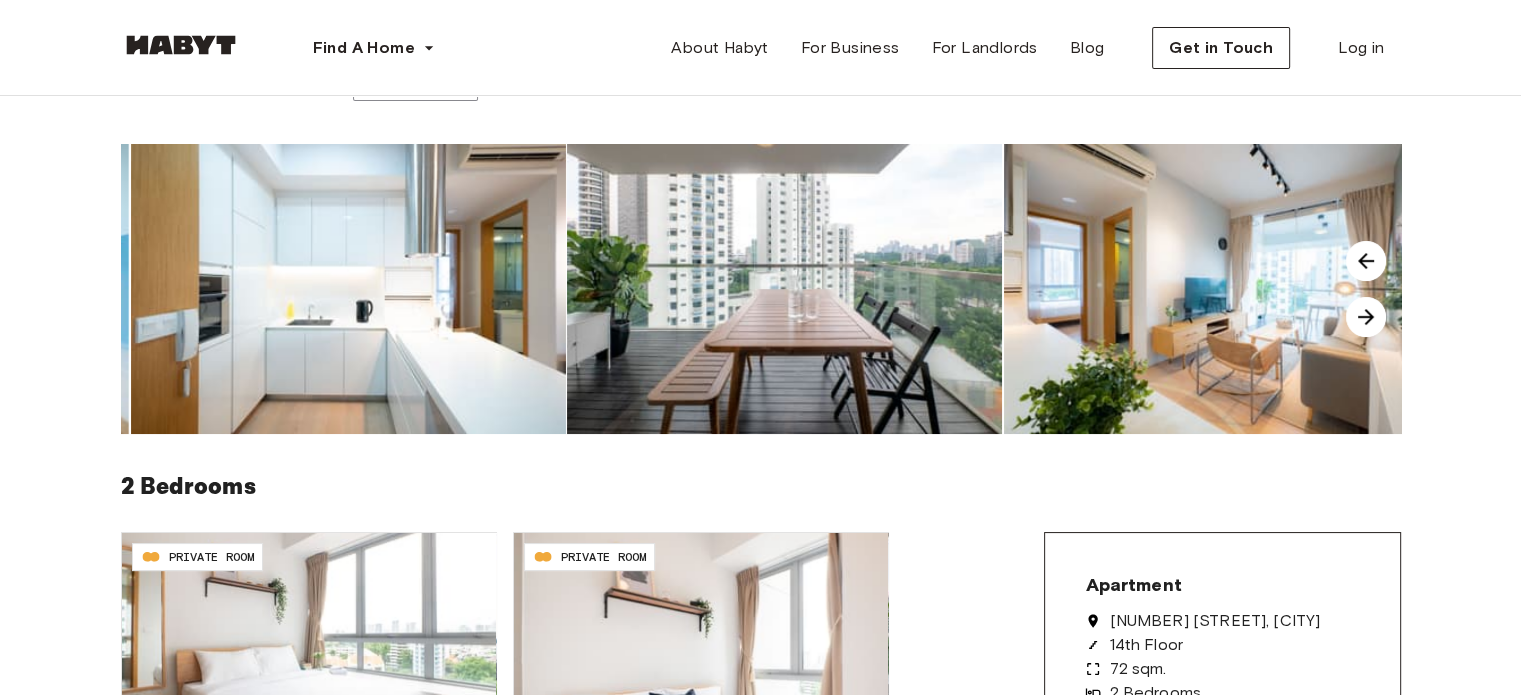 click at bounding box center (1366, 317) 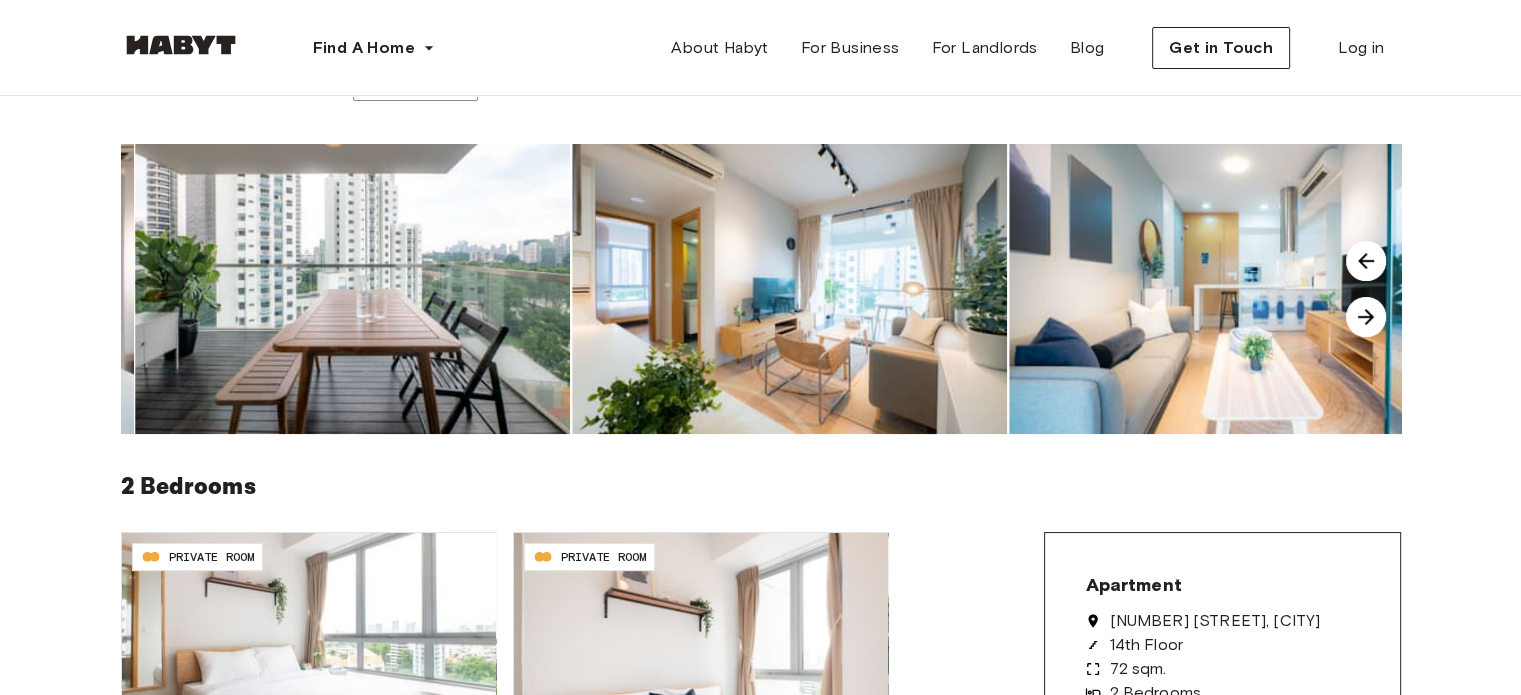 click at bounding box center (1366, 317) 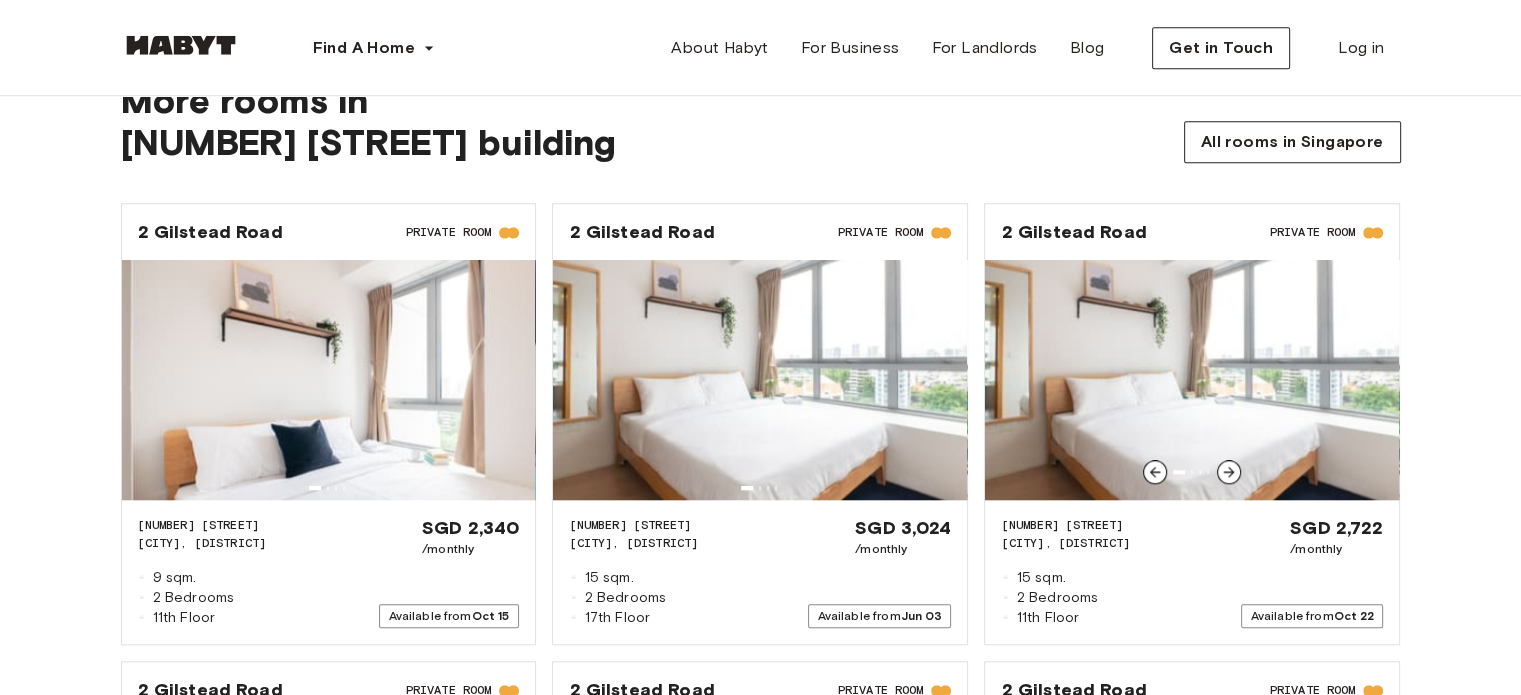 scroll, scrollTop: 1800, scrollLeft: 0, axis: vertical 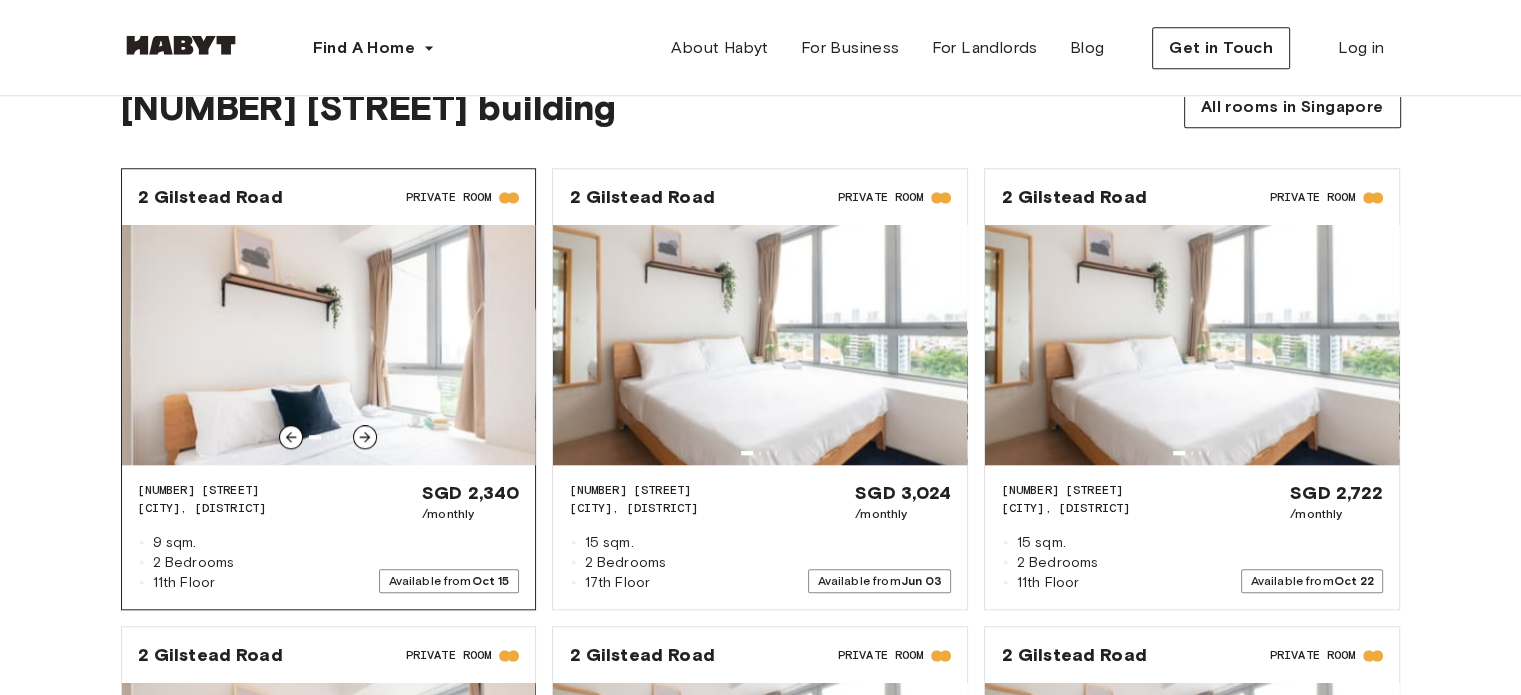 click at bounding box center (509, 198) 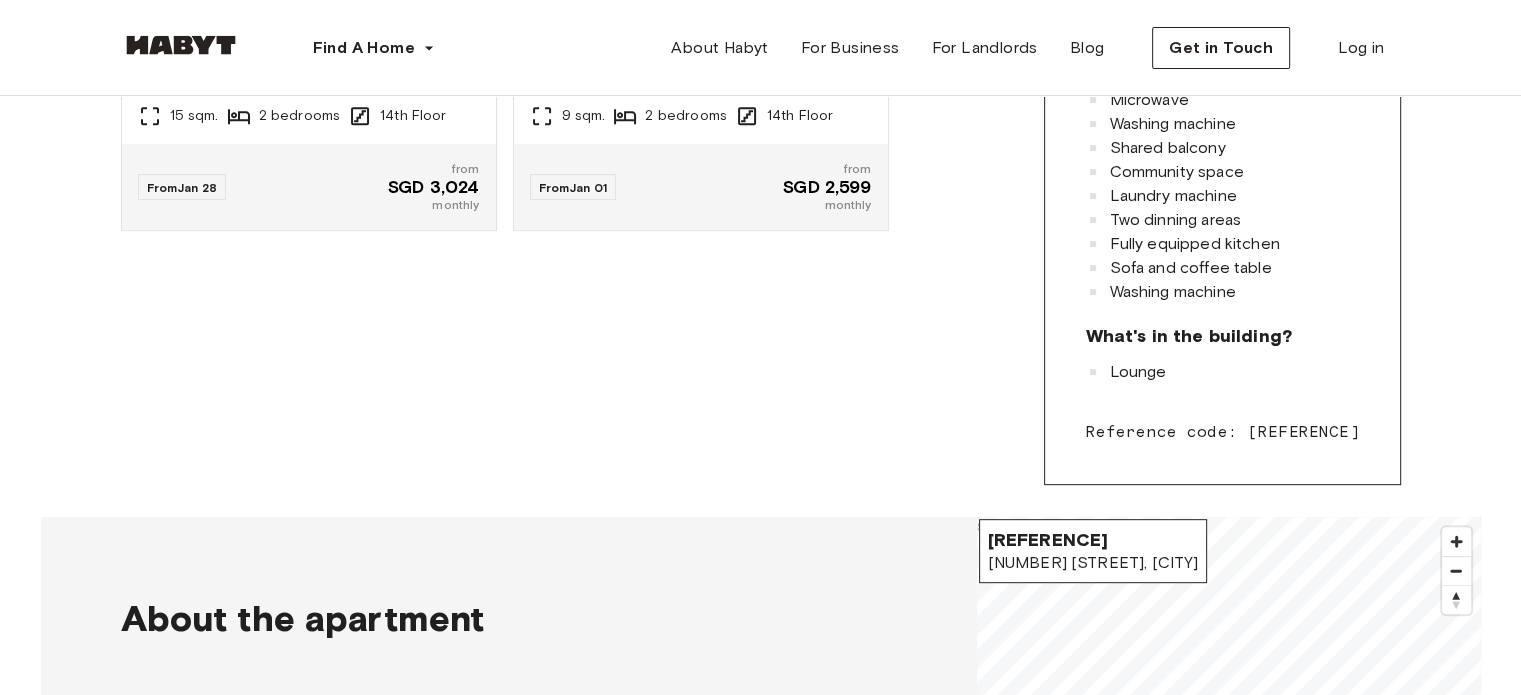 scroll, scrollTop: 800, scrollLeft: 0, axis: vertical 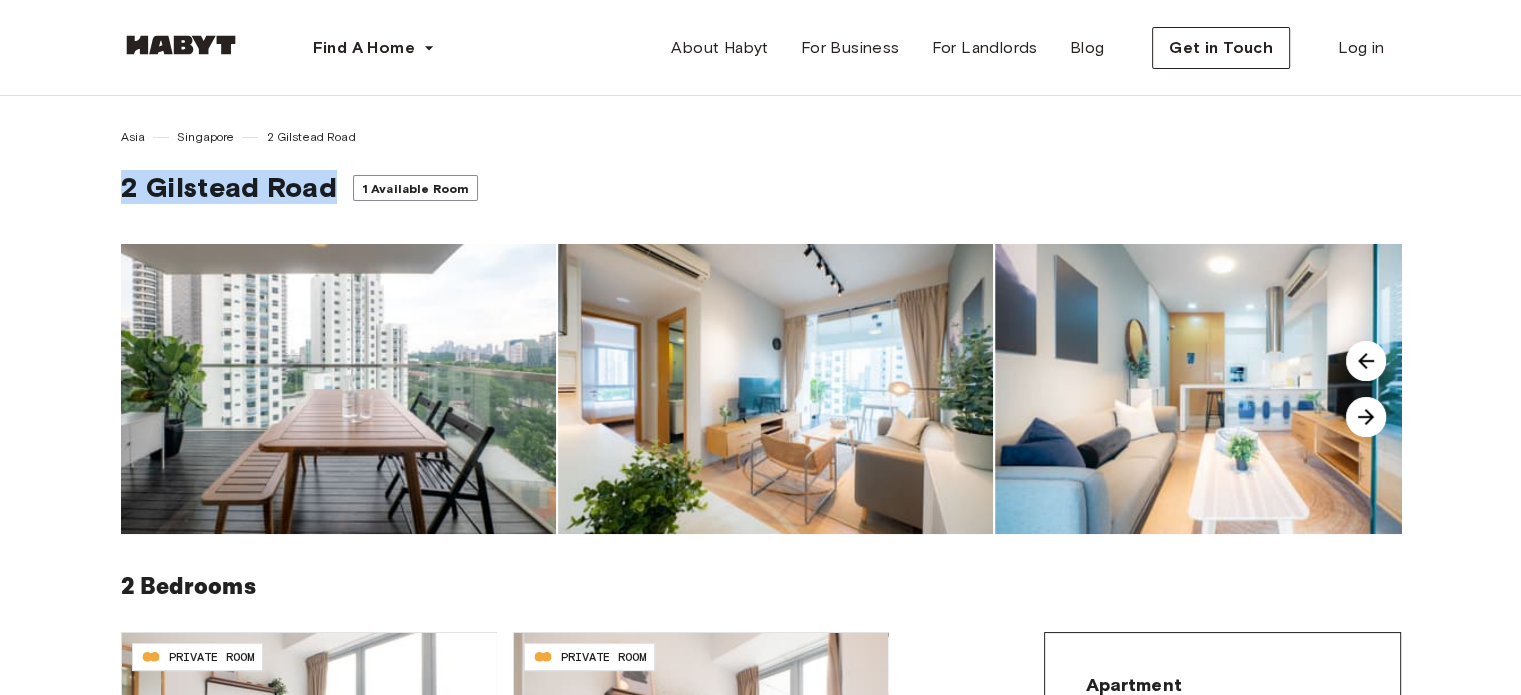 drag, startPoint x: 118, startPoint y: 183, endPoint x: 328, endPoint y: 198, distance: 210.53503 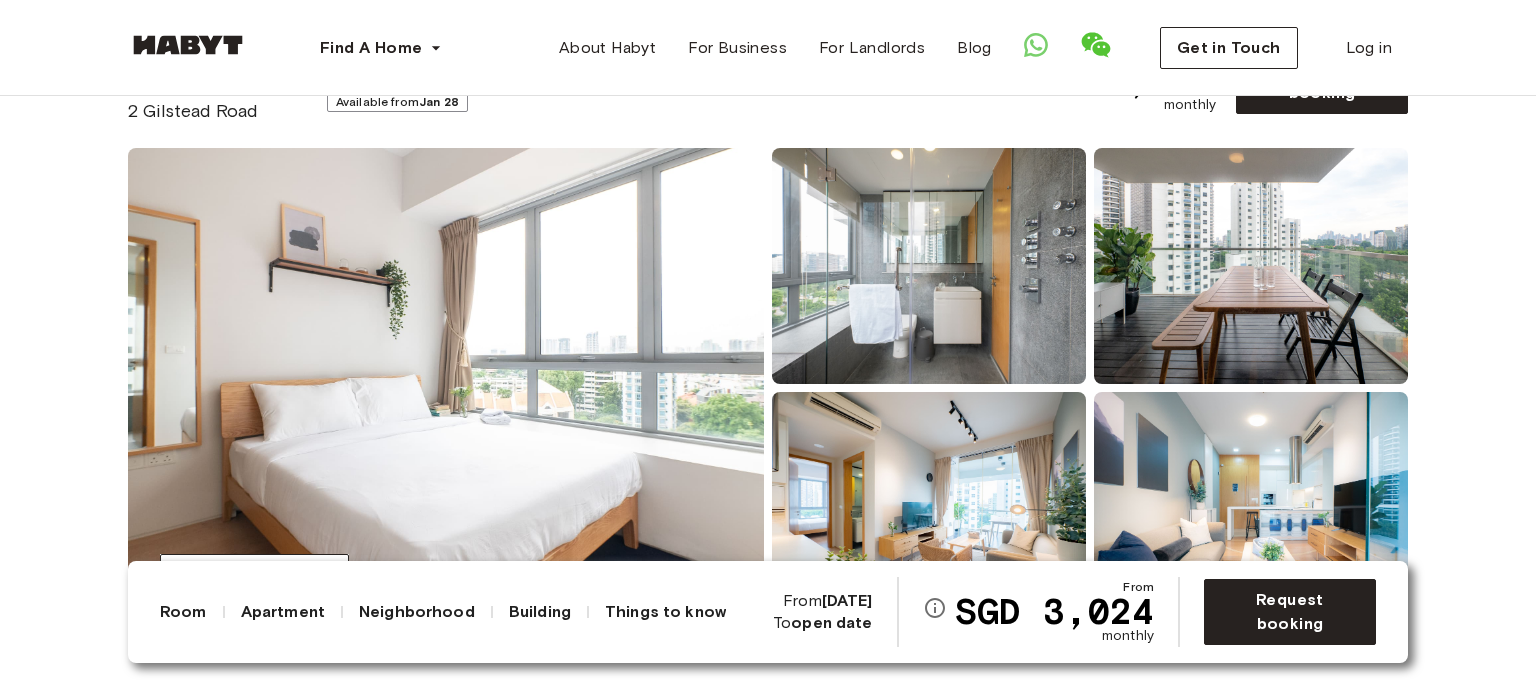 scroll, scrollTop: 200, scrollLeft: 0, axis: vertical 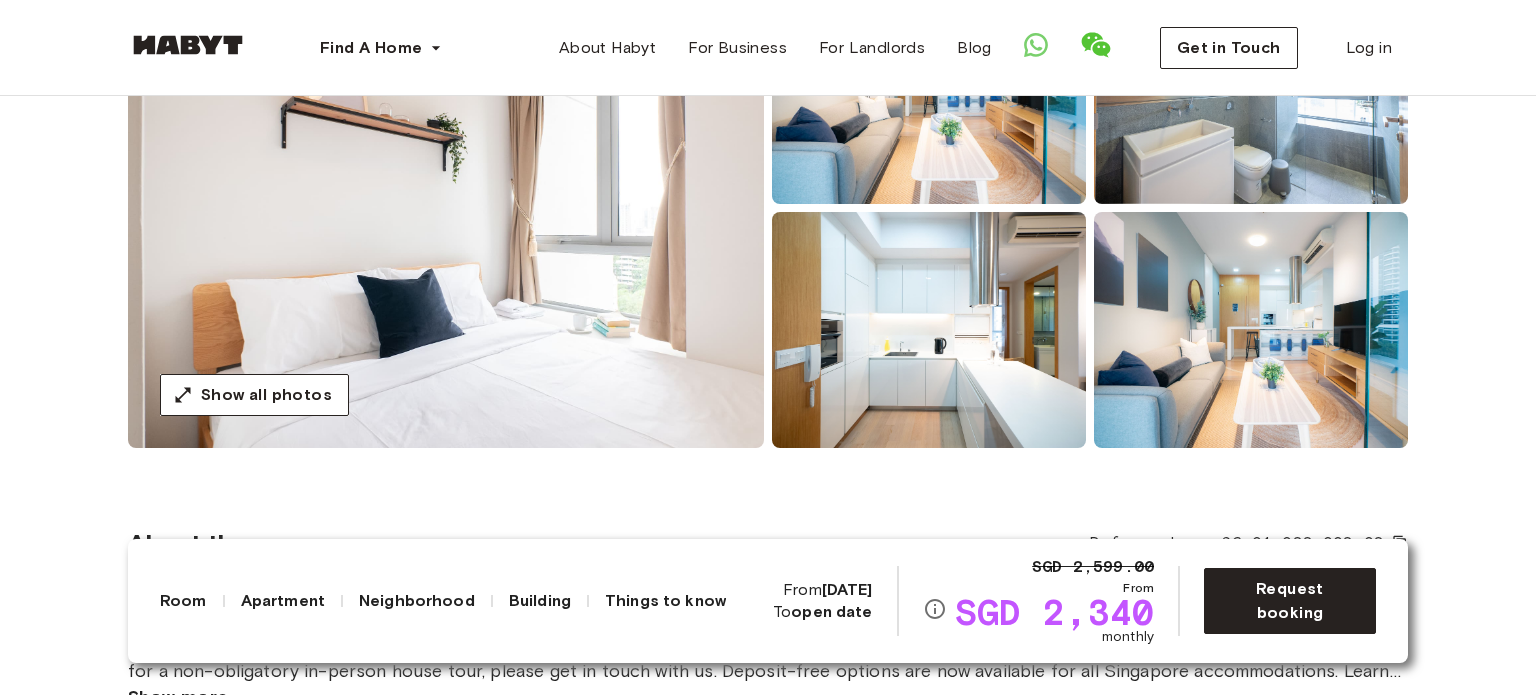 click on "Apartment" at bounding box center [283, 601] 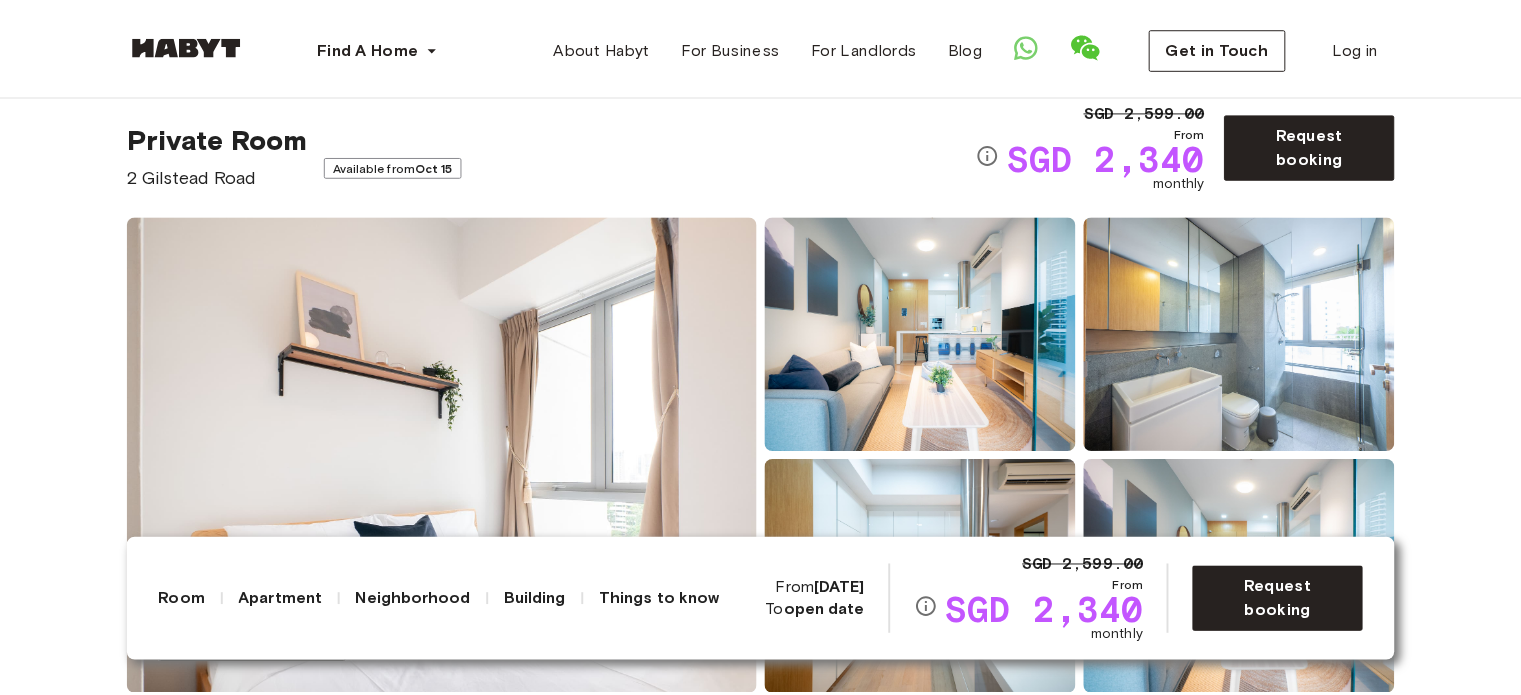 scroll, scrollTop: 0, scrollLeft: 0, axis: both 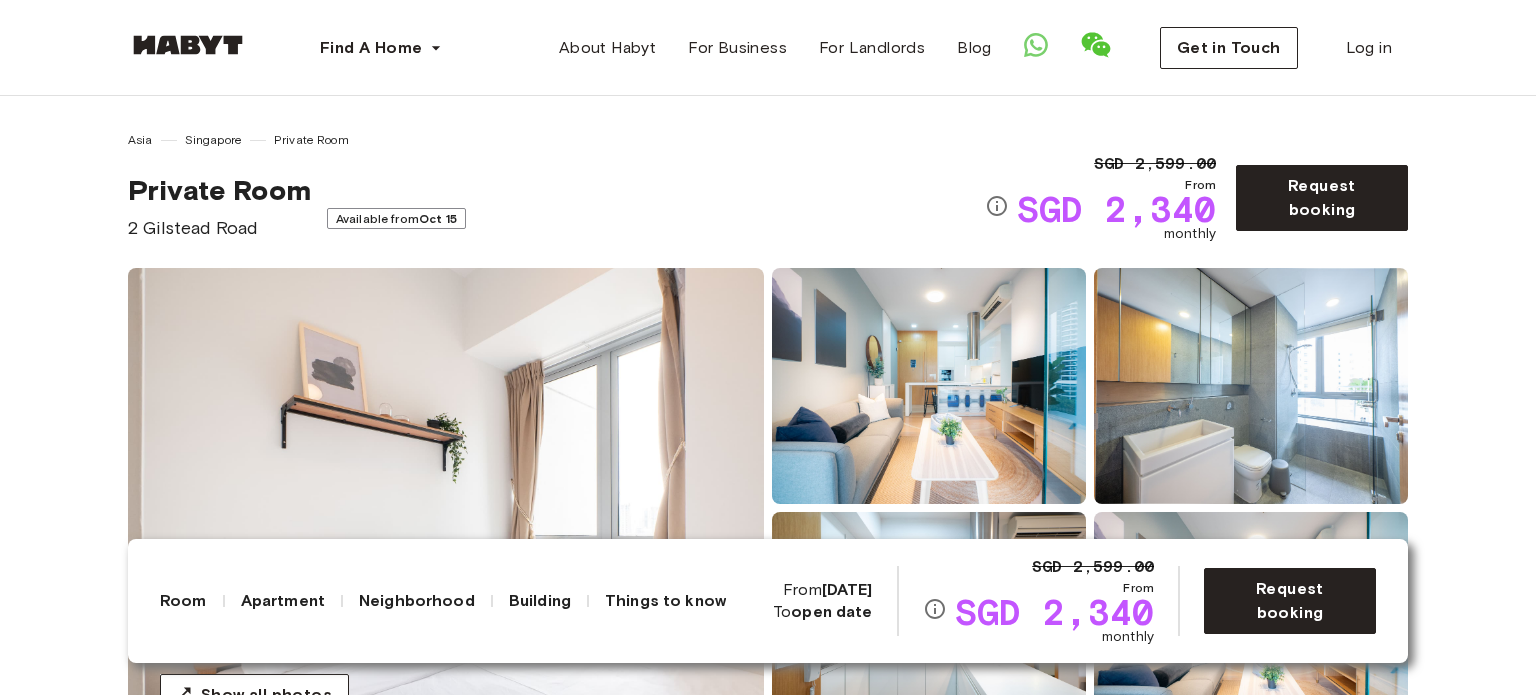 click on "Available from [DATE]" at bounding box center [396, 218] 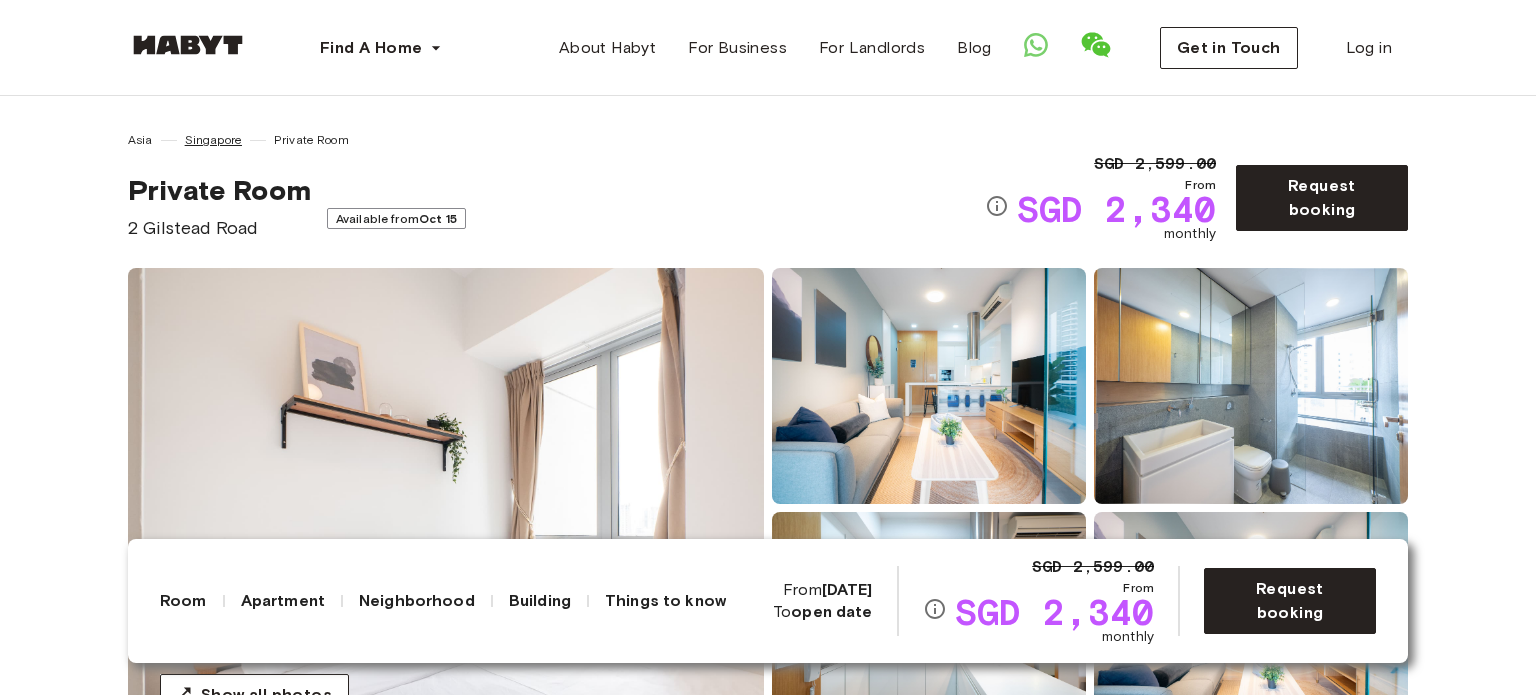 click on "Singapore" at bounding box center (213, 140) 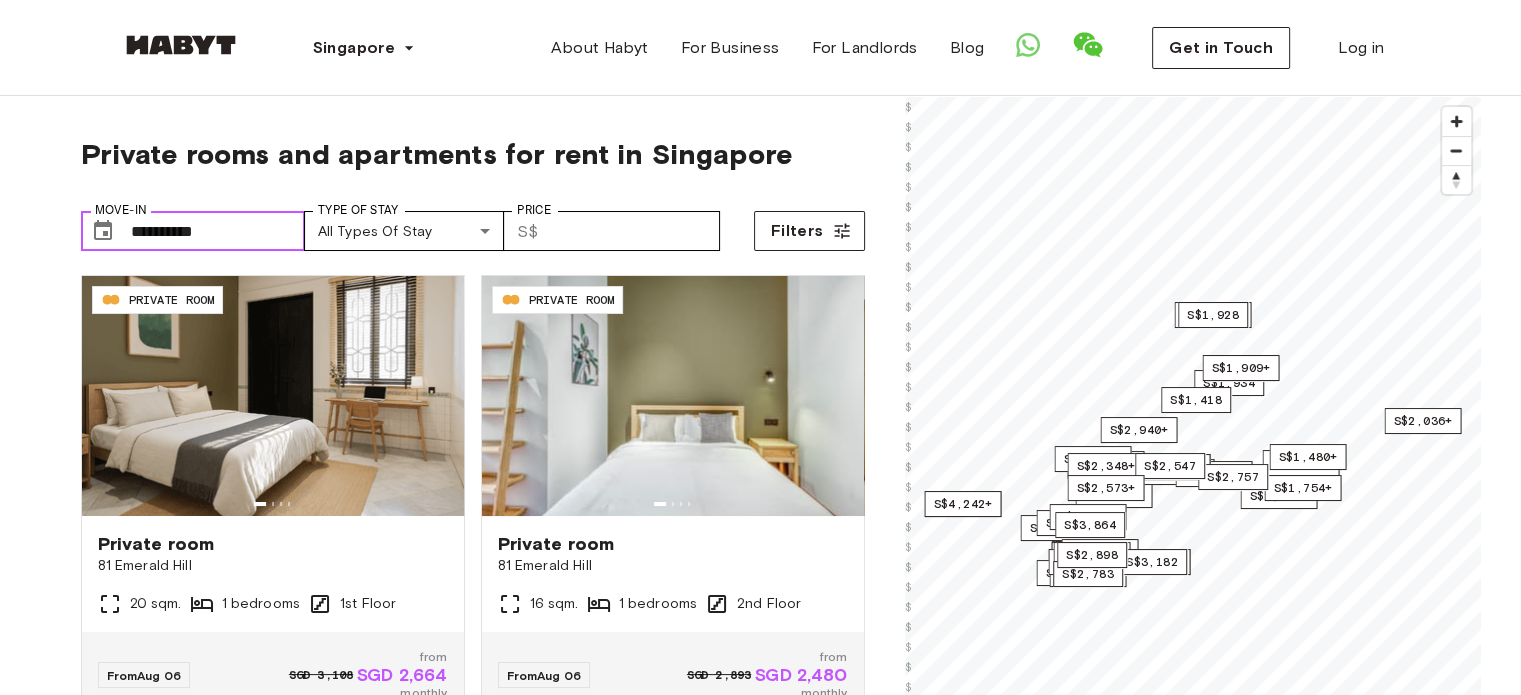 click on "**********" at bounding box center [218, 231] 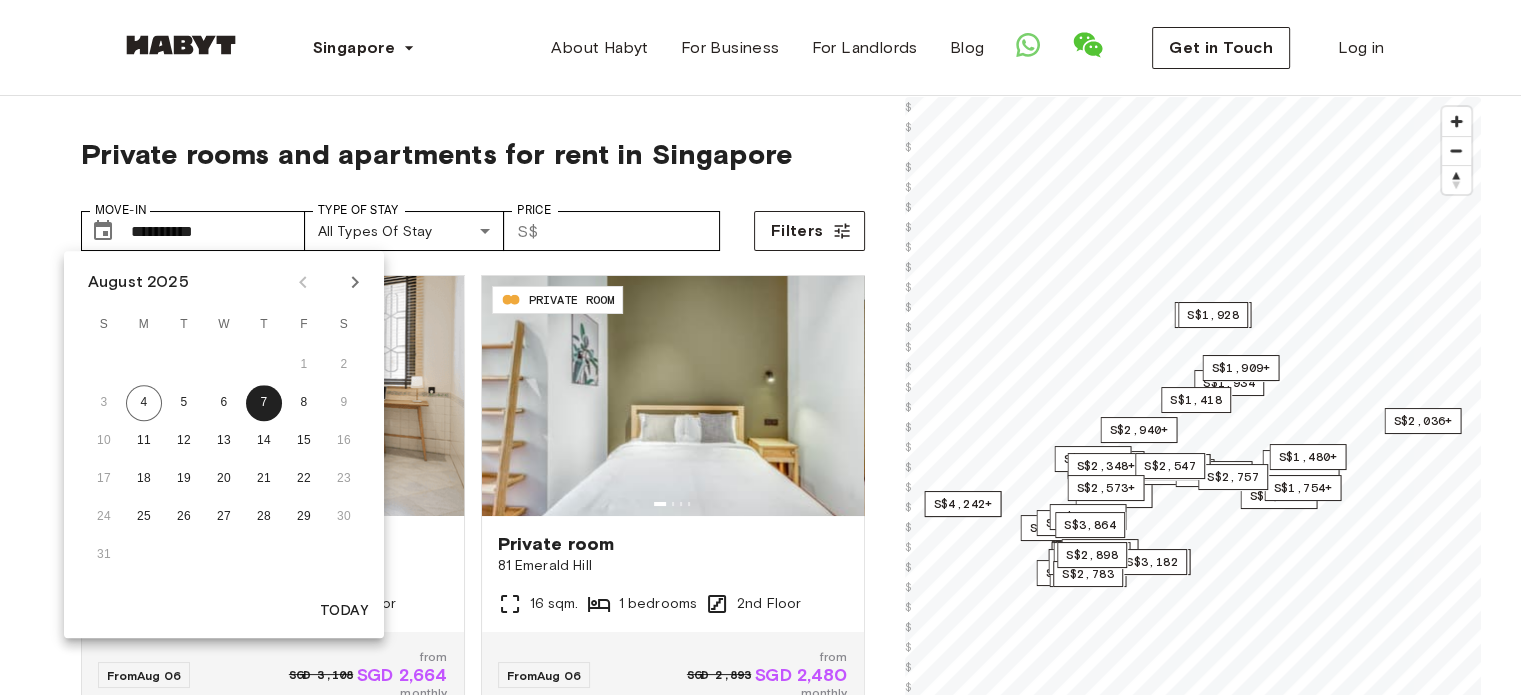click 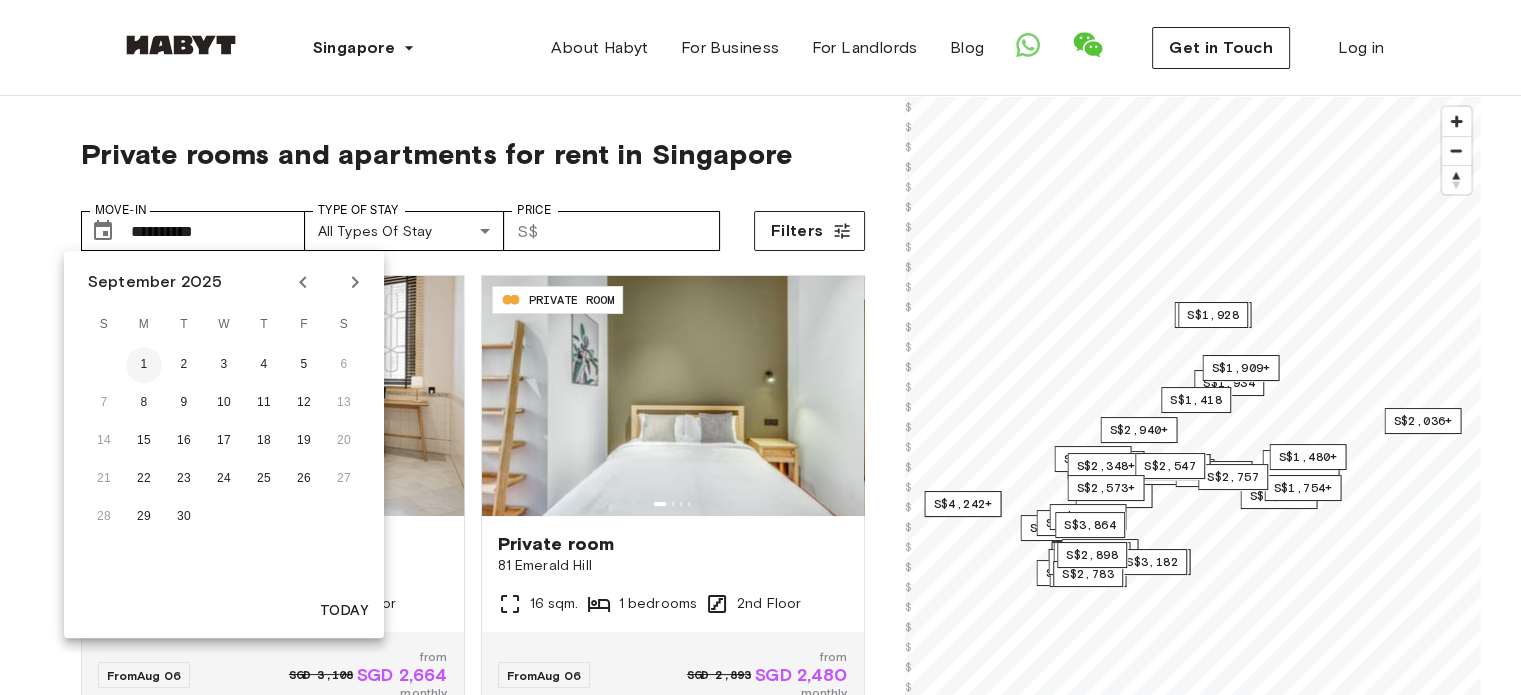click on "1" at bounding box center [144, 365] 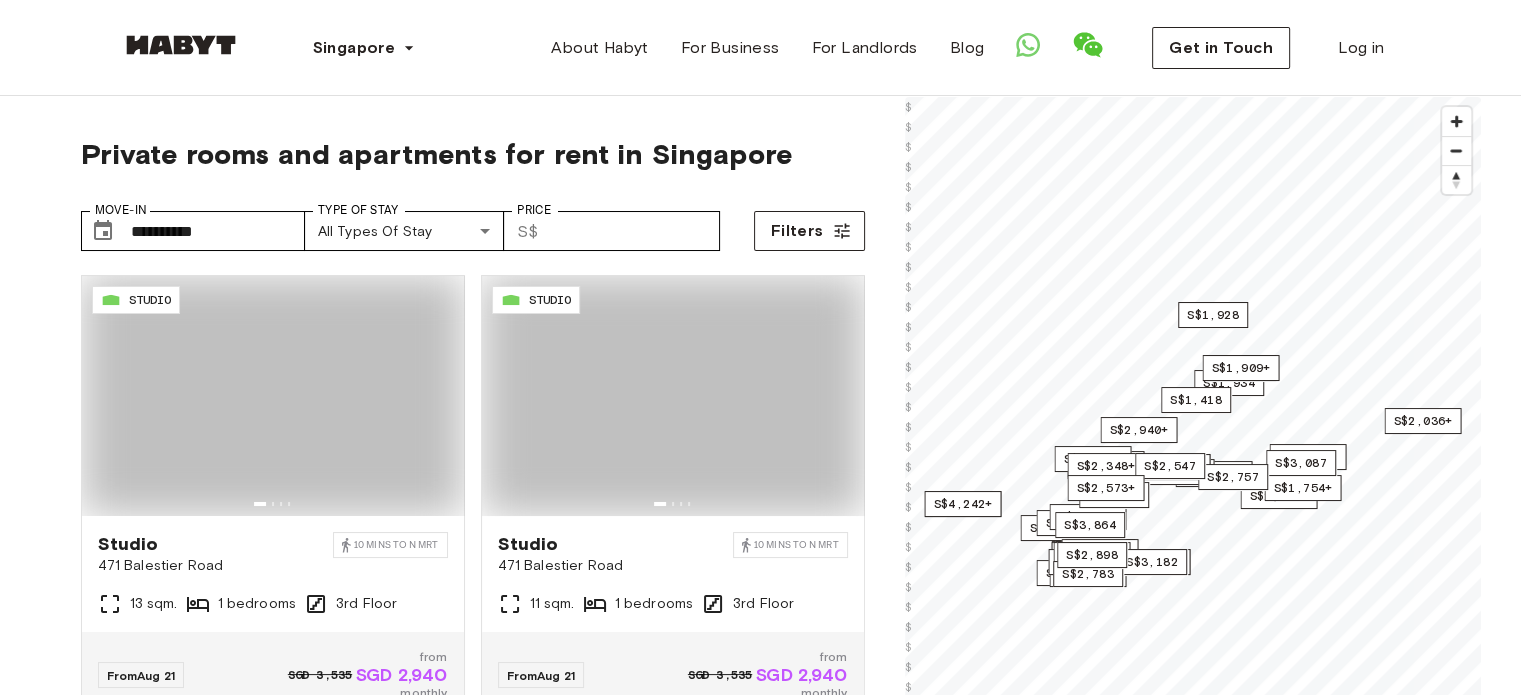 type on "**********" 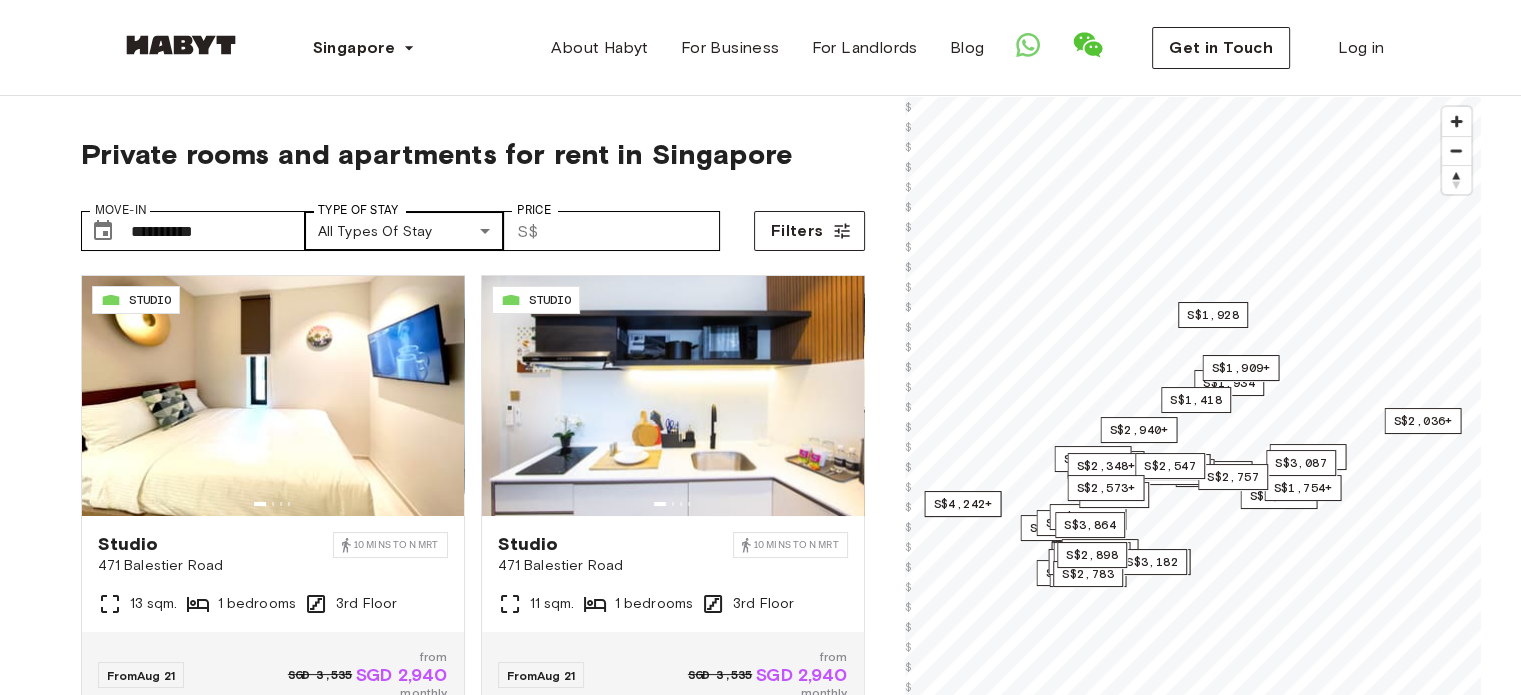 click on "**********" at bounding box center (760, 2293) 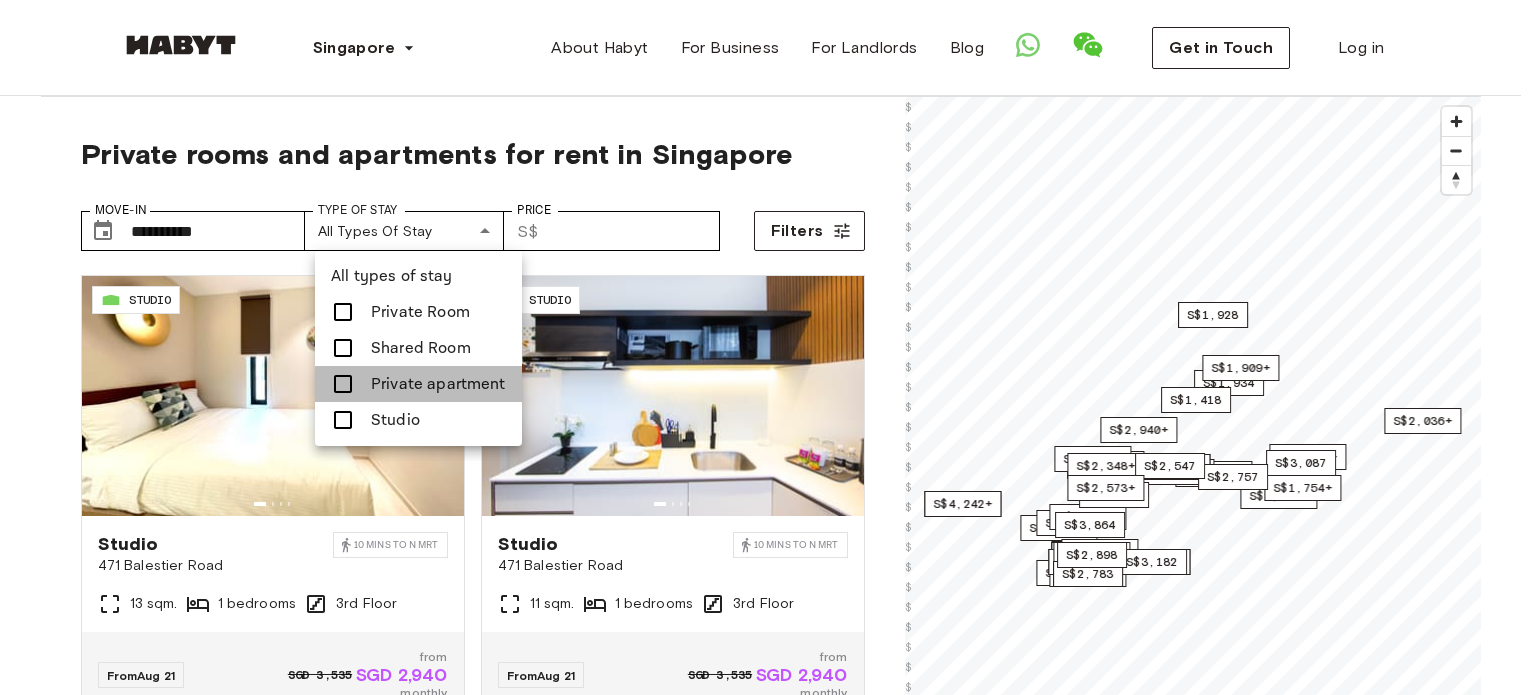 click on "Private apartment" at bounding box center (438, 384) 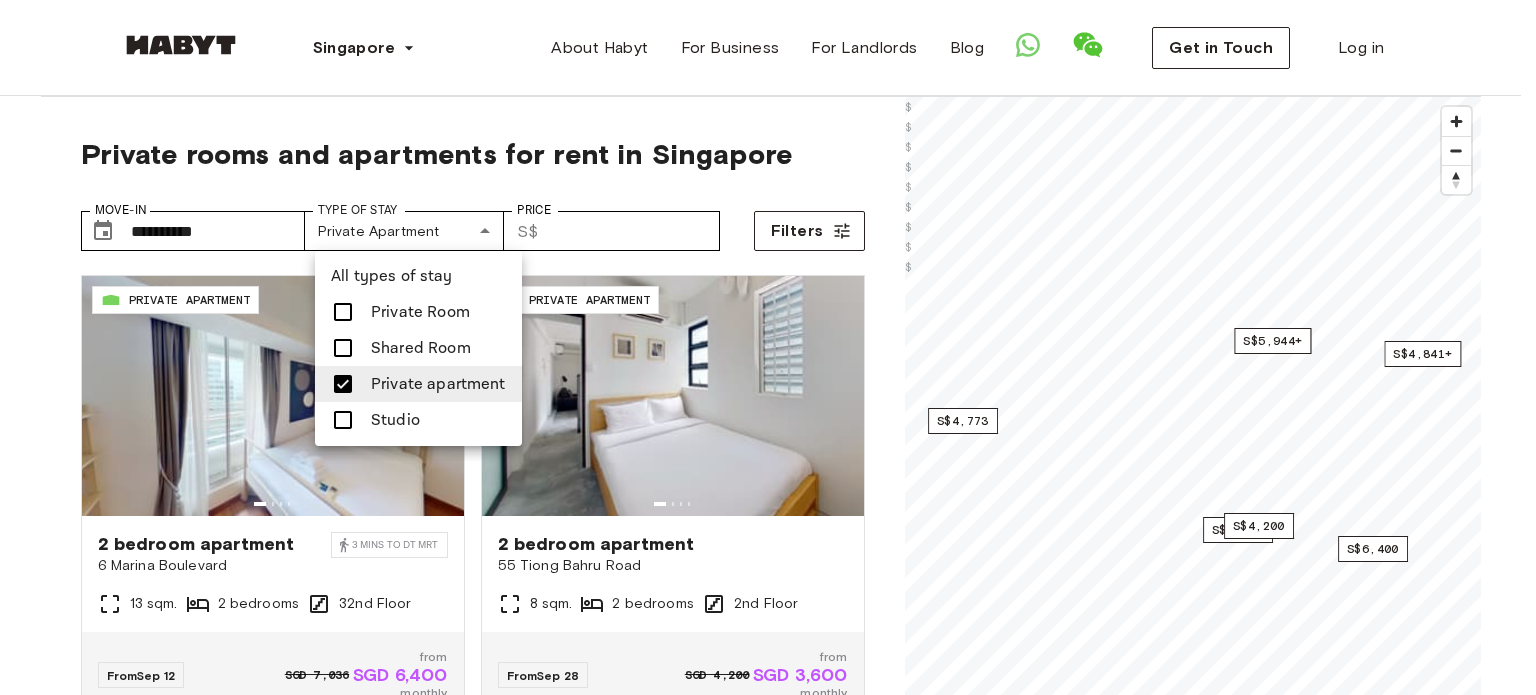 click at bounding box center (768, 347) 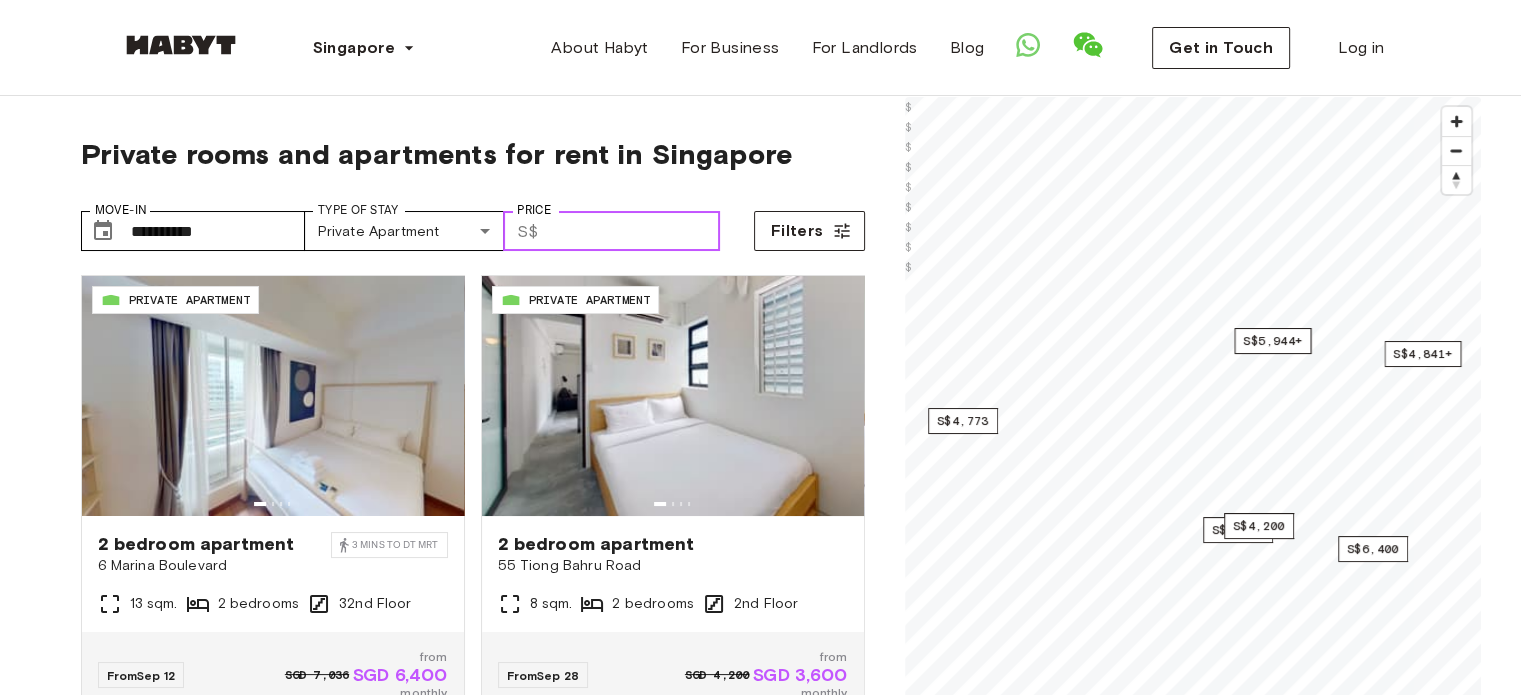 click on "Price" at bounding box center (633, 231) 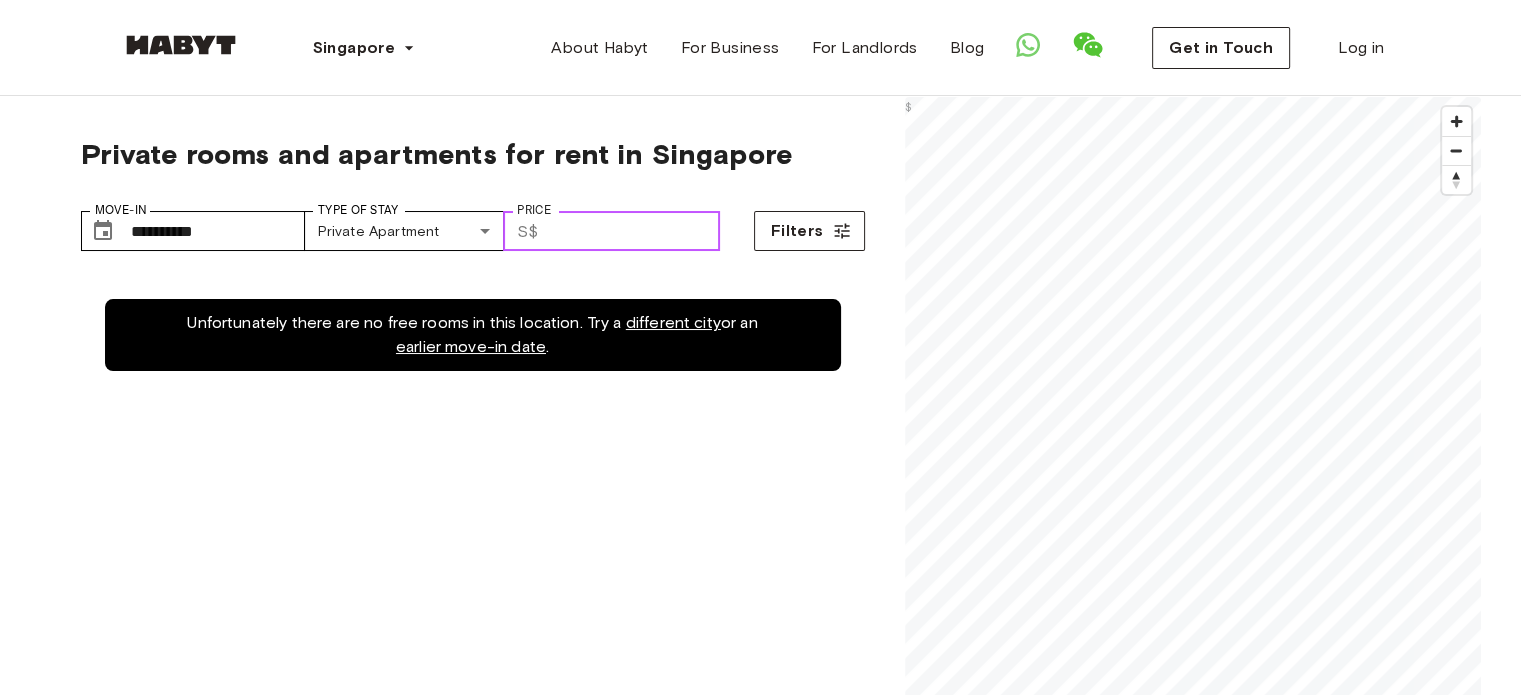 type on "*" 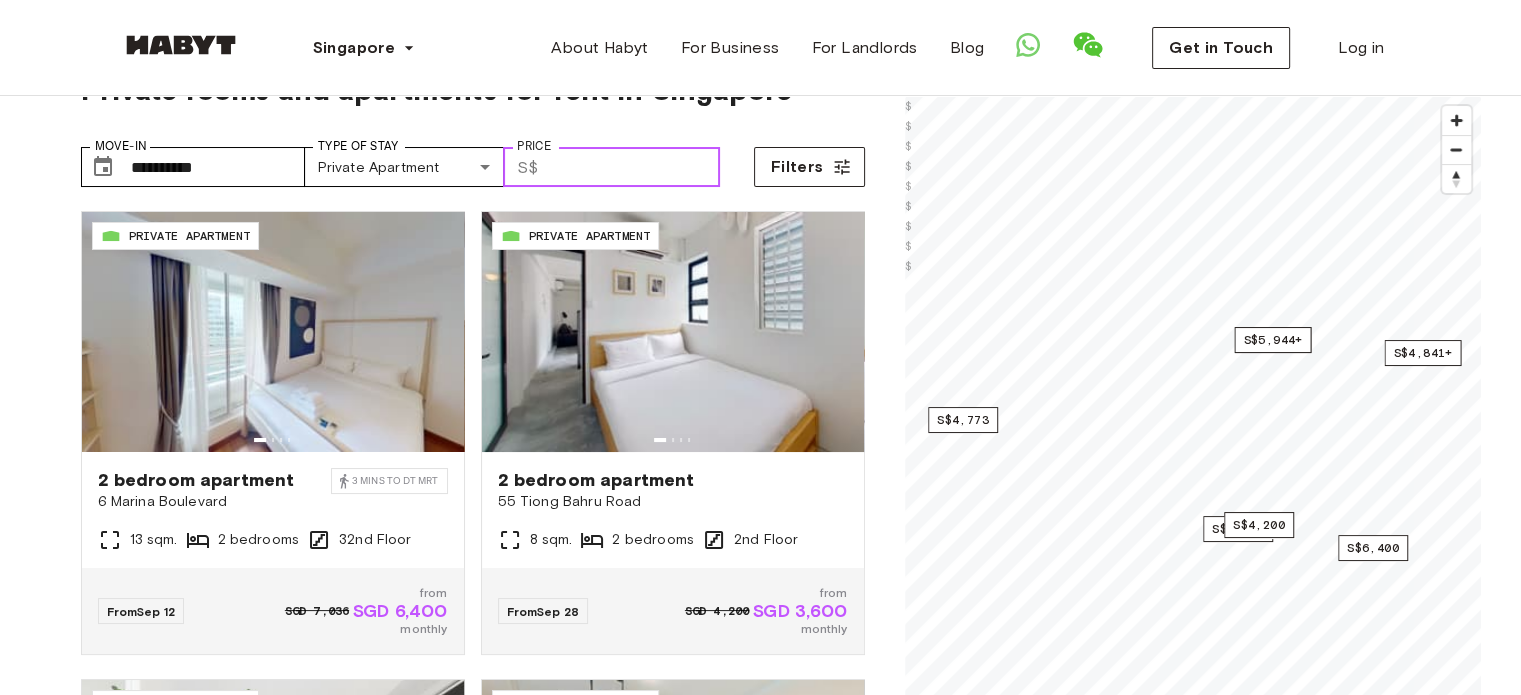 scroll, scrollTop: 100, scrollLeft: 0, axis: vertical 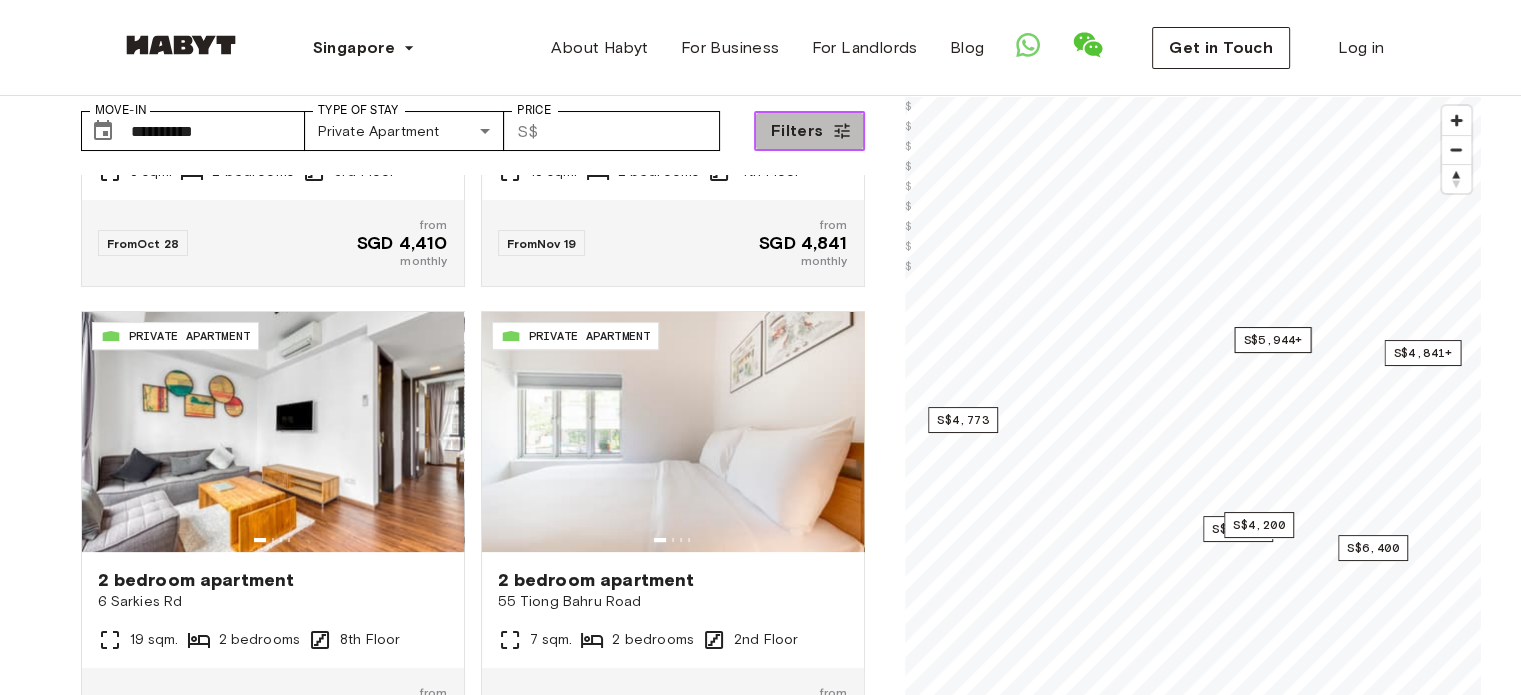 click on "Filters" at bounding box center [809, 131] 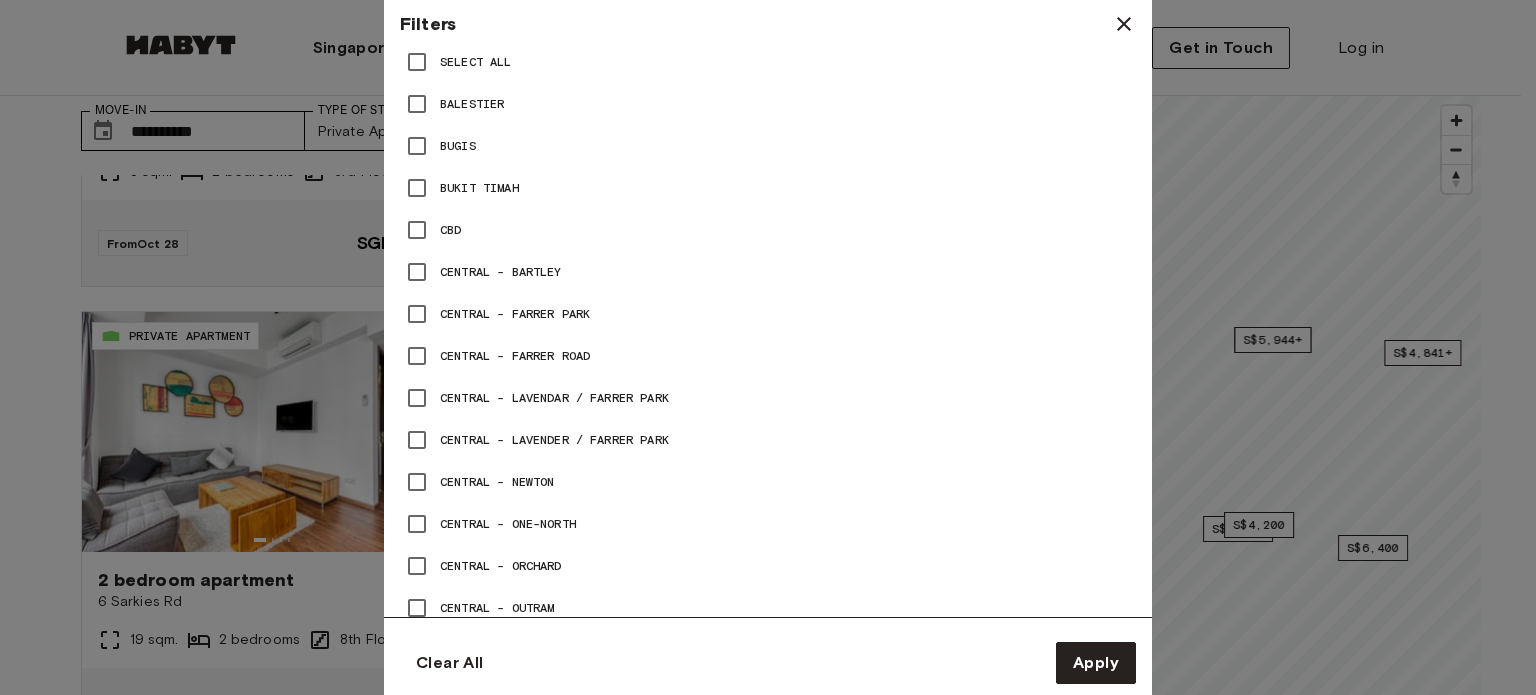scroll, scrollTop: 800, scrollLeft: 0, axis: vertical 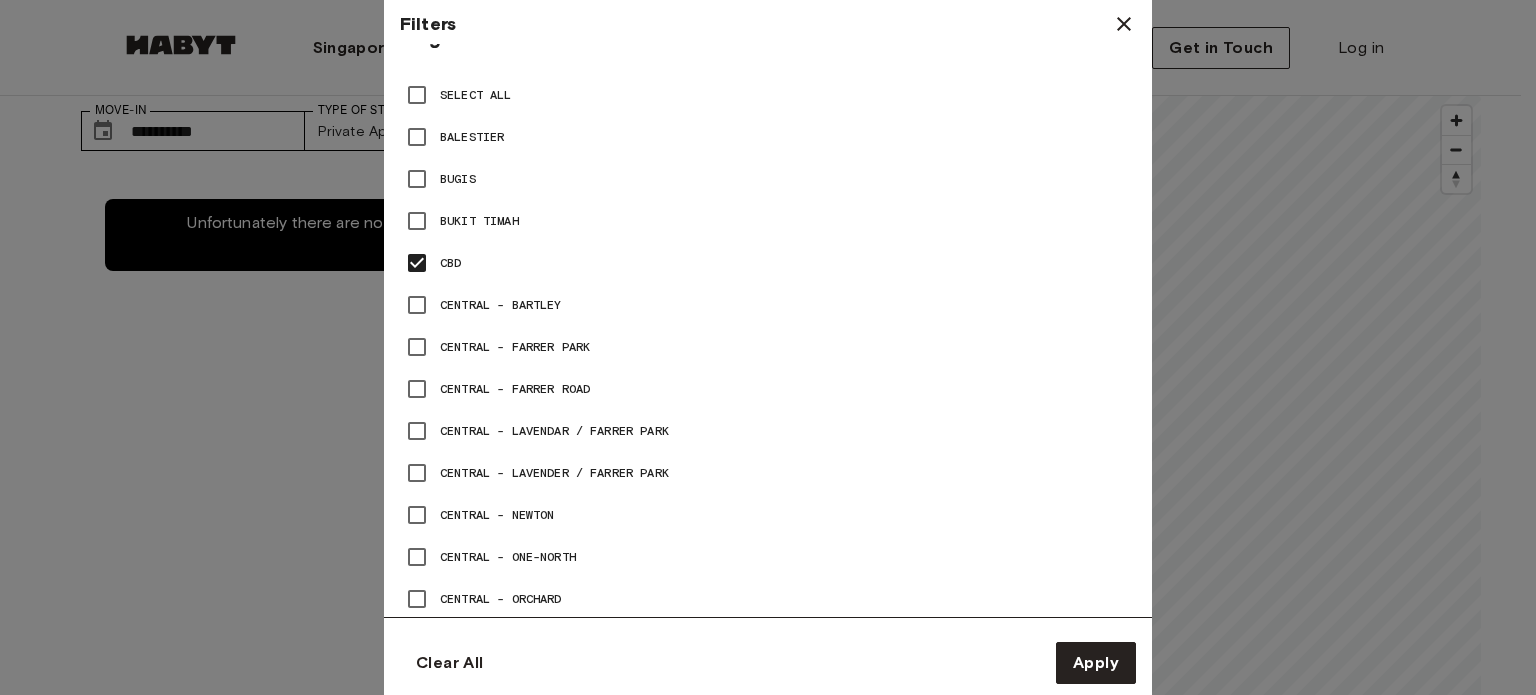 click on "Central - Newton" at bounding box center [497, 515] 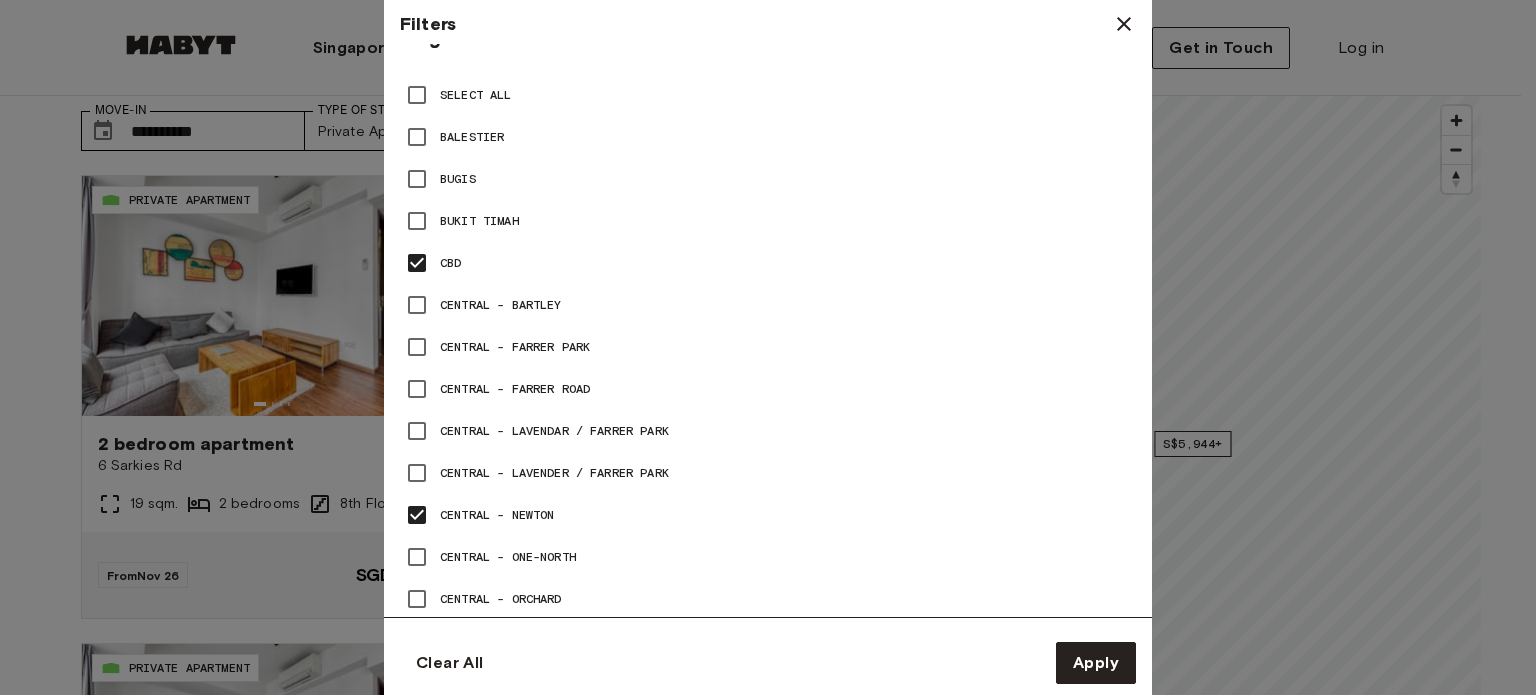scroll, scrollTop: 1000, scrollLeft: 0, axis: vertical 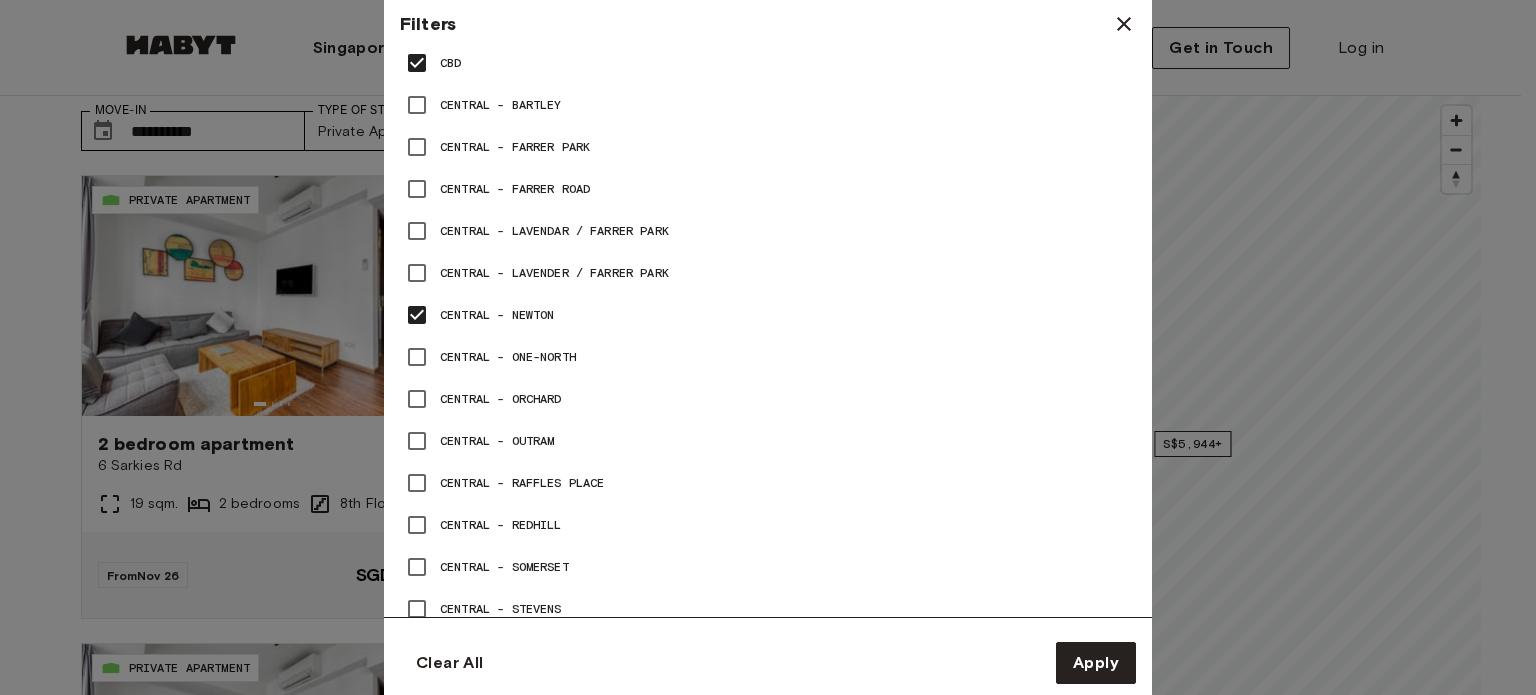 click on "Central - Orchard" at bounding box center (501, 399) 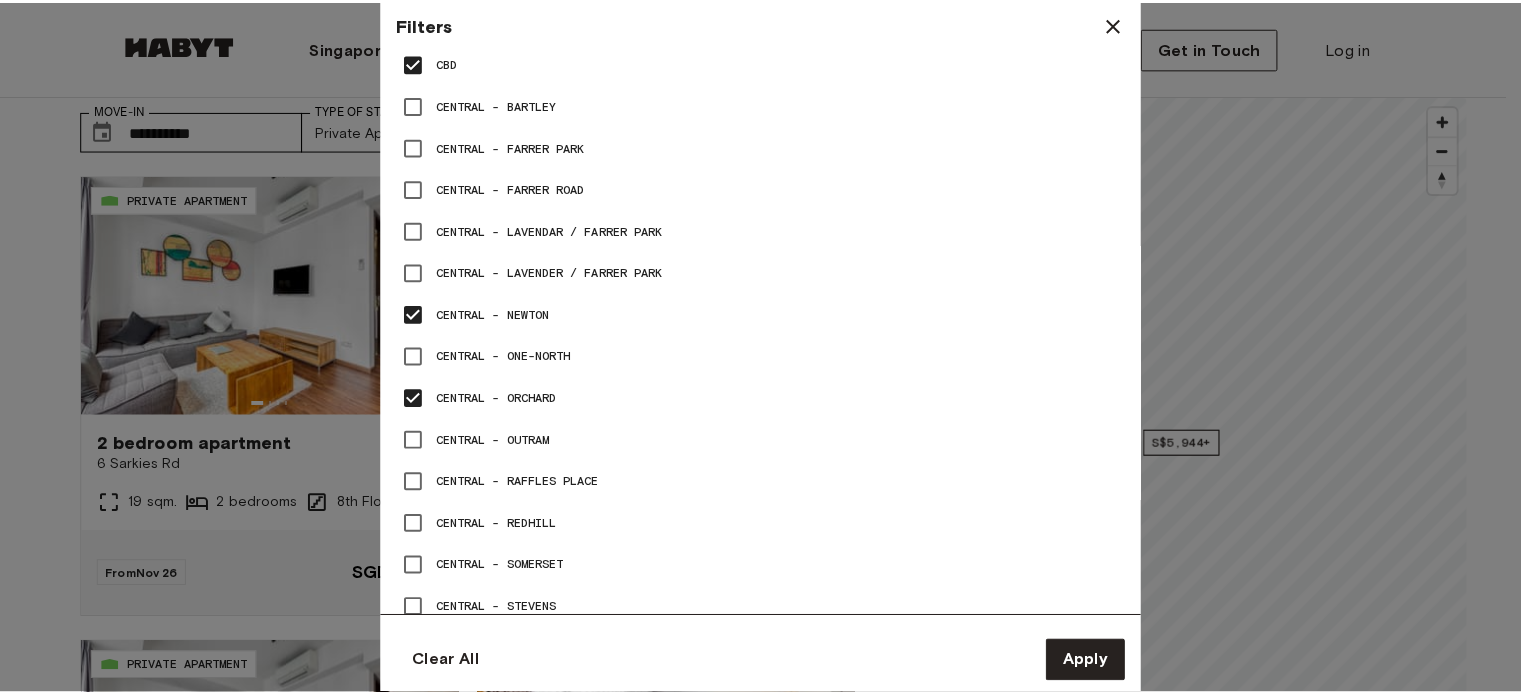 scroll, scrollTop: 700, scrollLeft: 0, axis: vertical 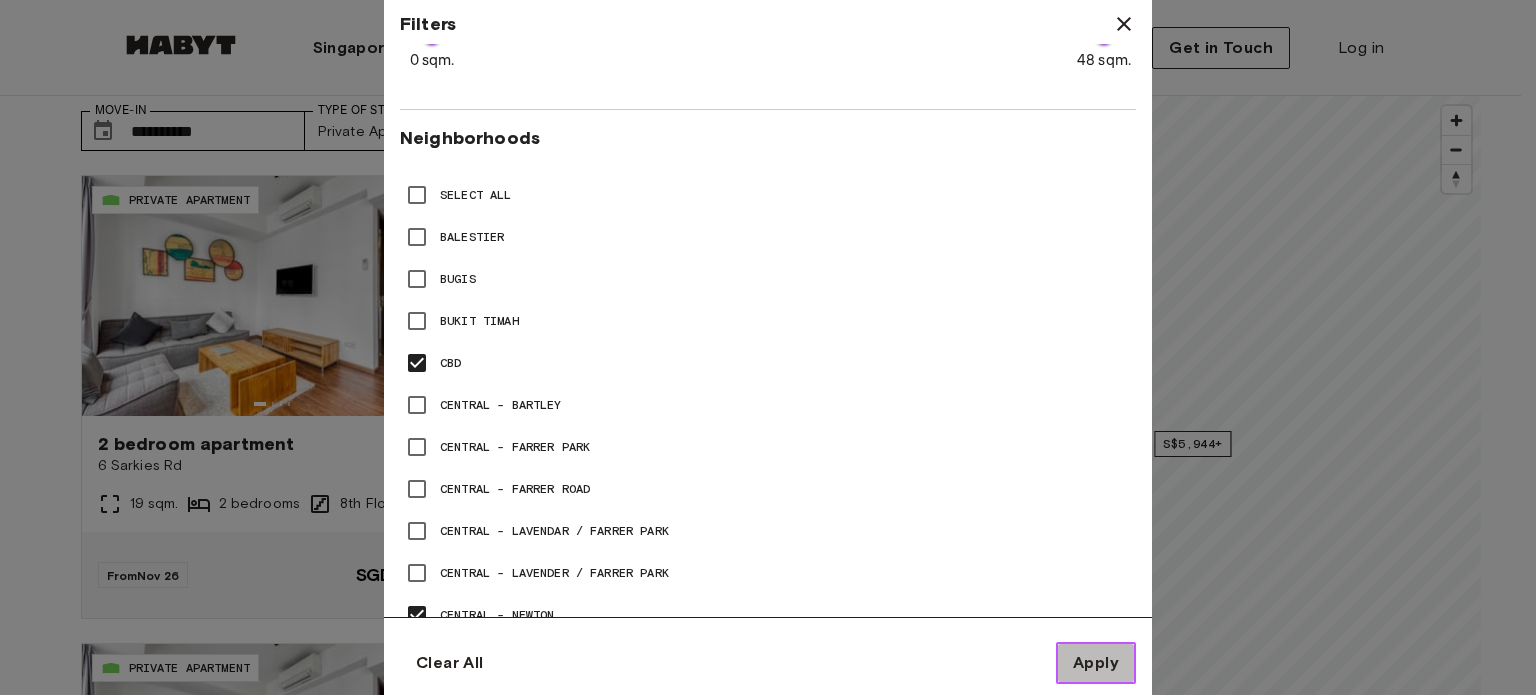 click on "Apply" at bounding box center (1096, 663) 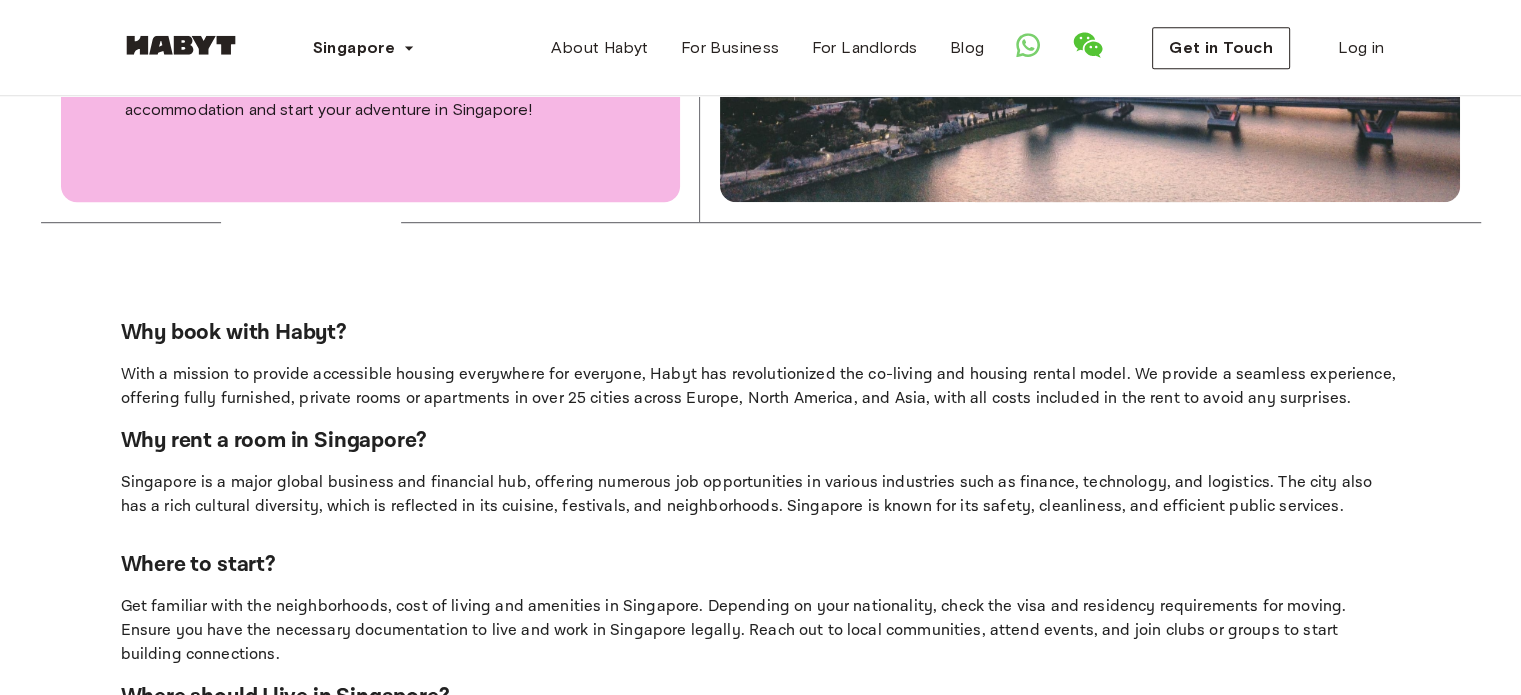scroll, scrollTop: 1200, scrollLeft: 0, axis: vertical 